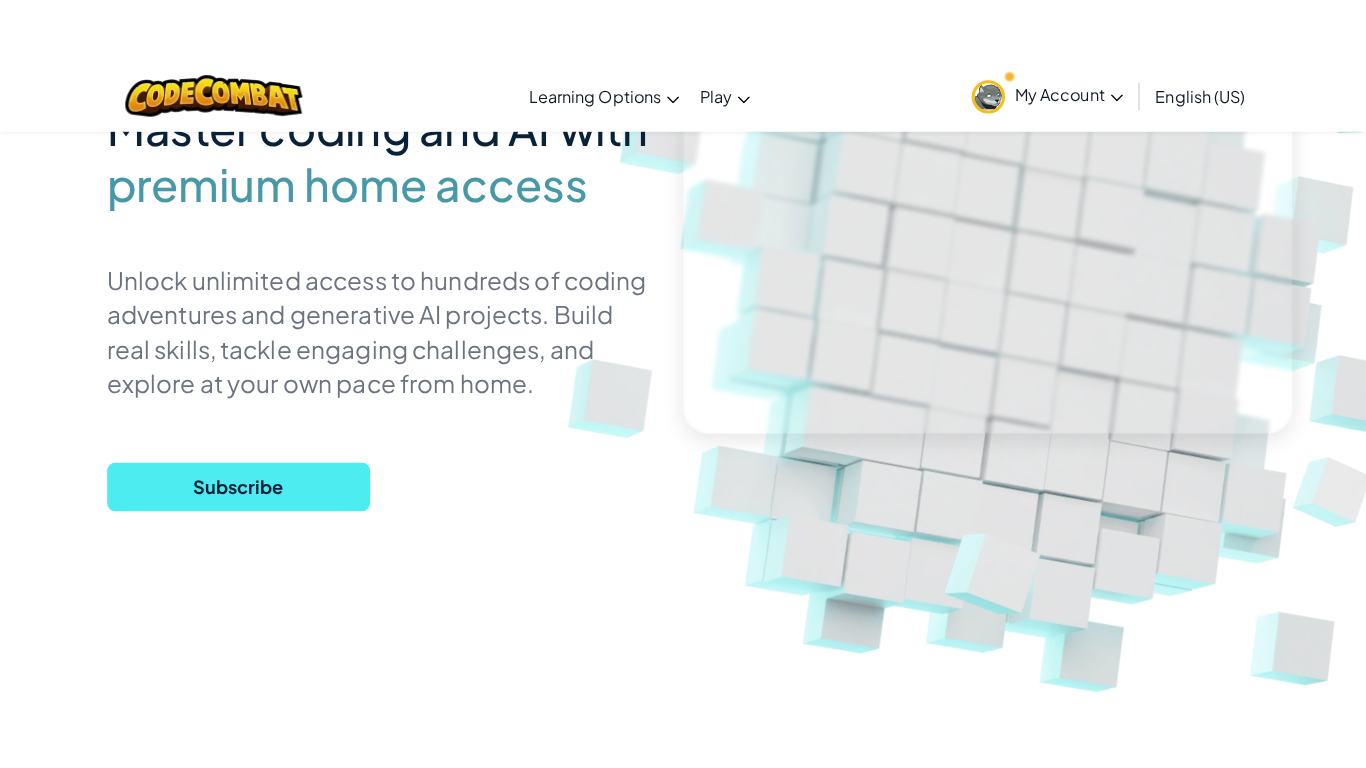 scroll, scrollTop: 0, scrollLeft: 0, axis: both 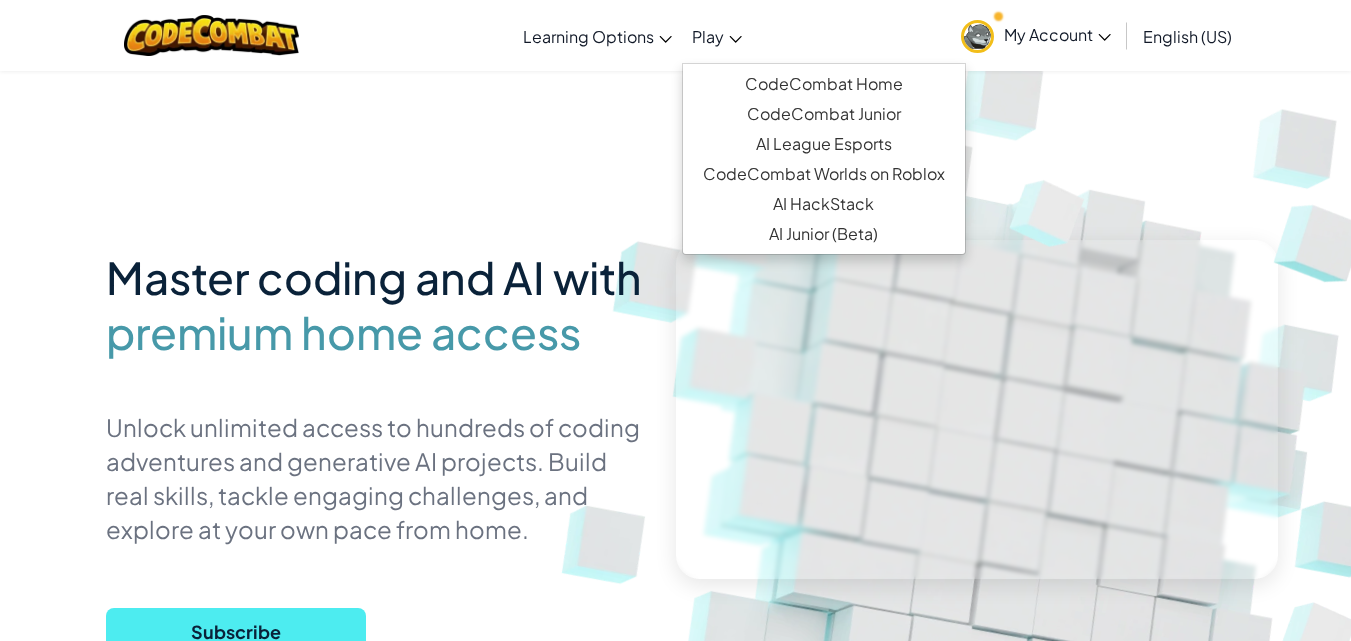 click on "Play" at bounding box center (708, 36) 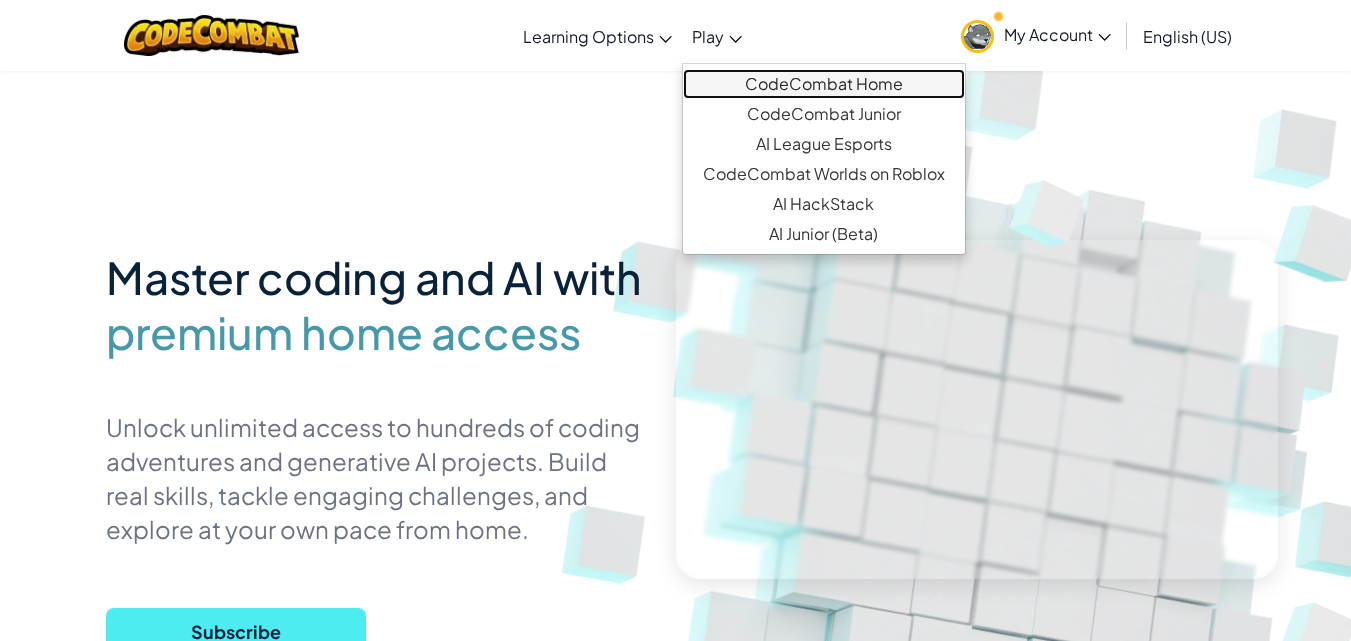 click on "CodeCombat Home" at bounding box center (824, 84) 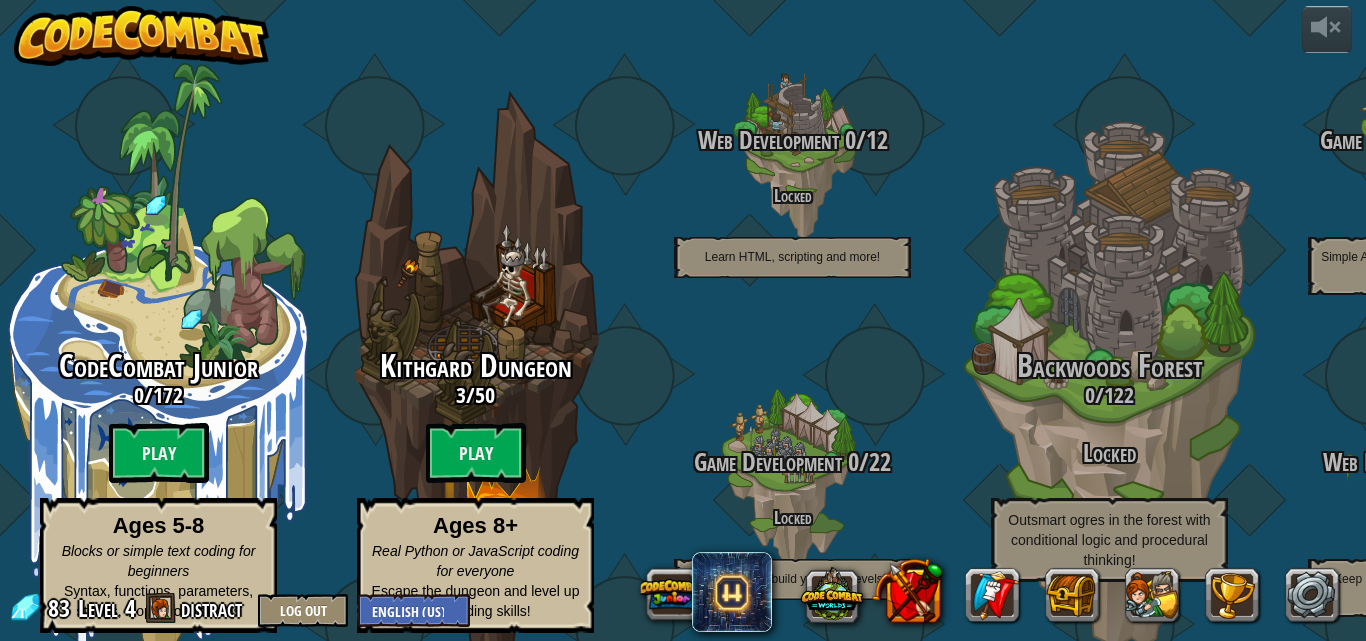 click on "Play" at bounding box center (476, 453) 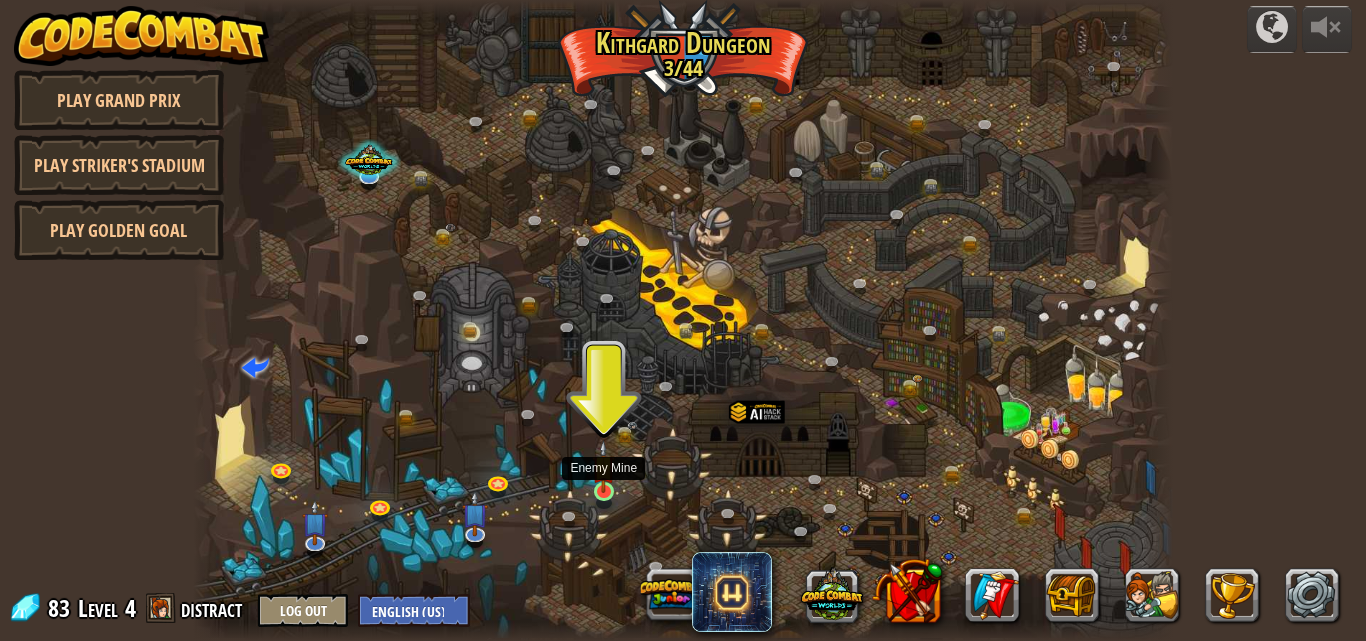 click at bounding box center (603, 466) 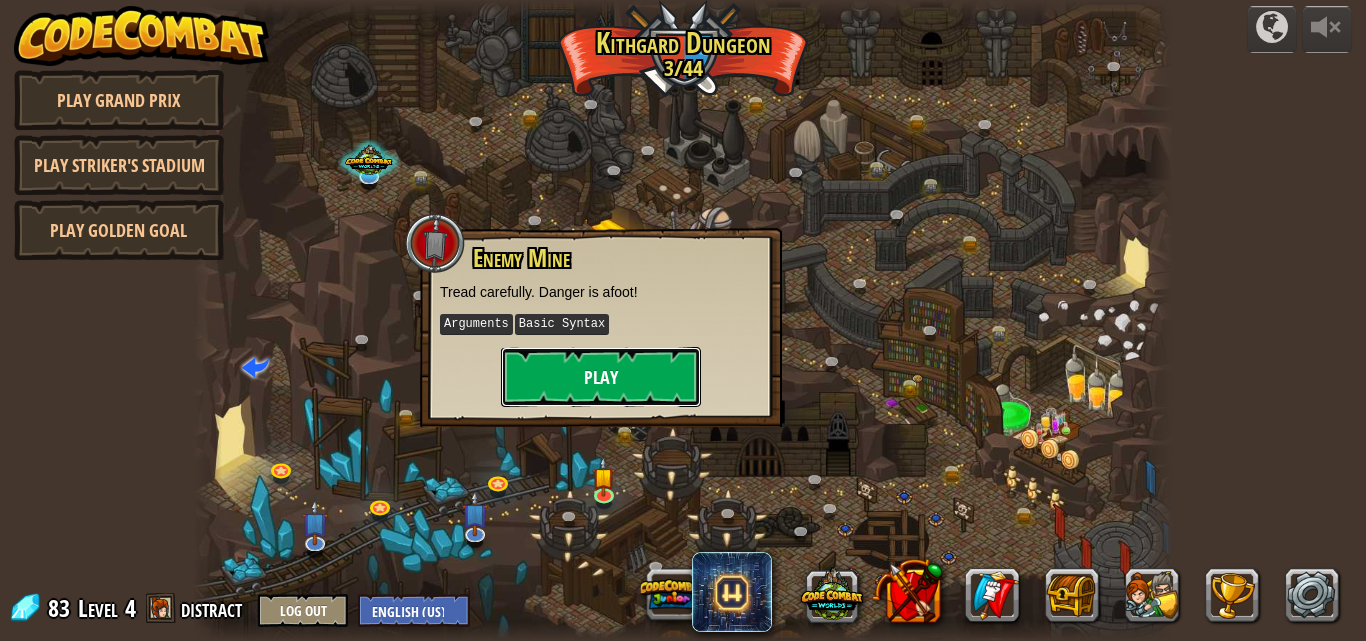 click on "Play" at bounding box center [601, 377] 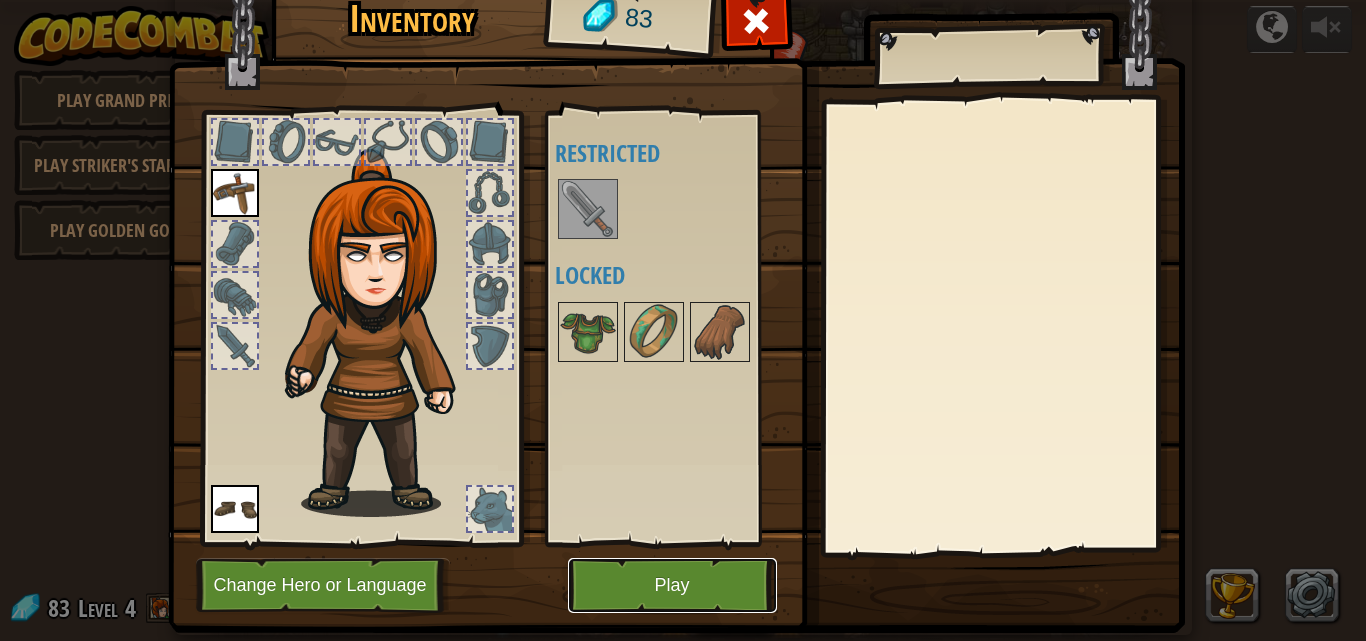 click on "Play" at bounding box center (672, 585) 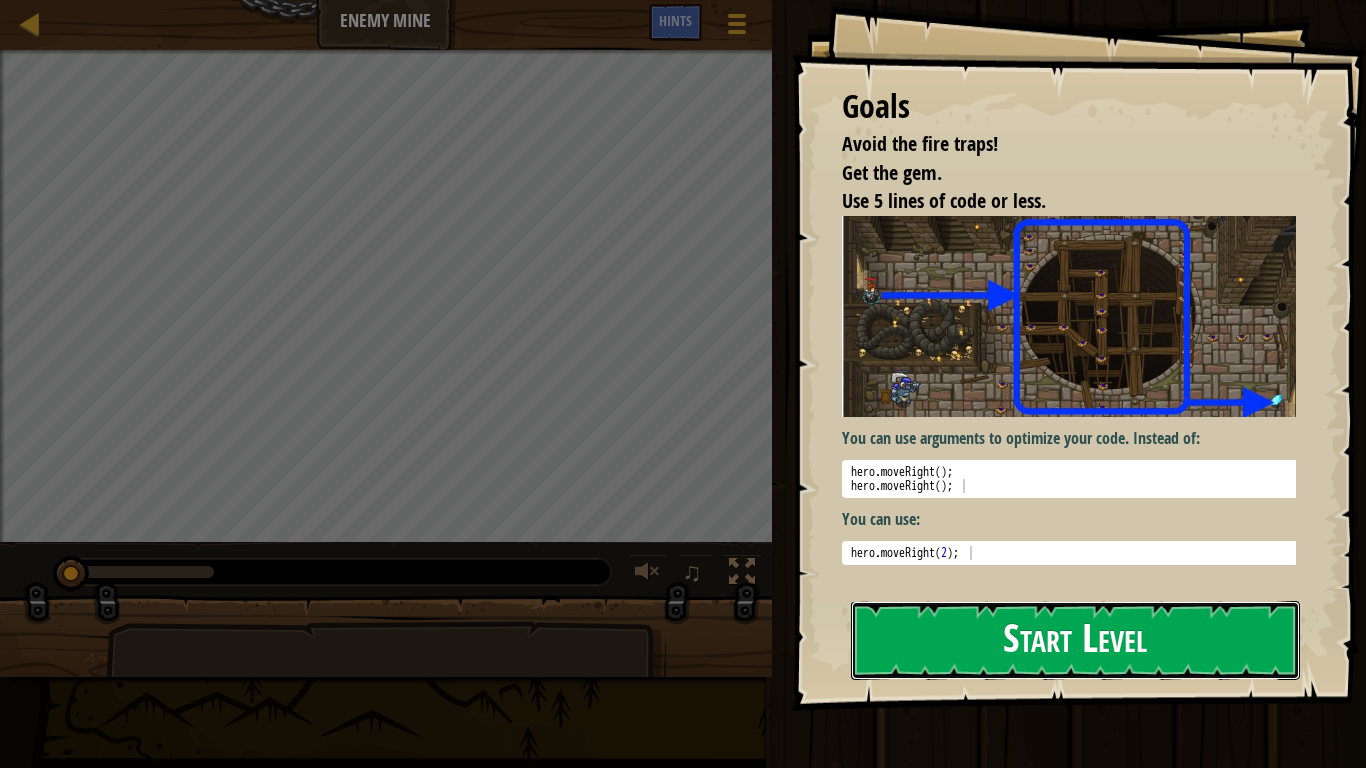 click on "Start Level" at bounding box center (1075, 640) 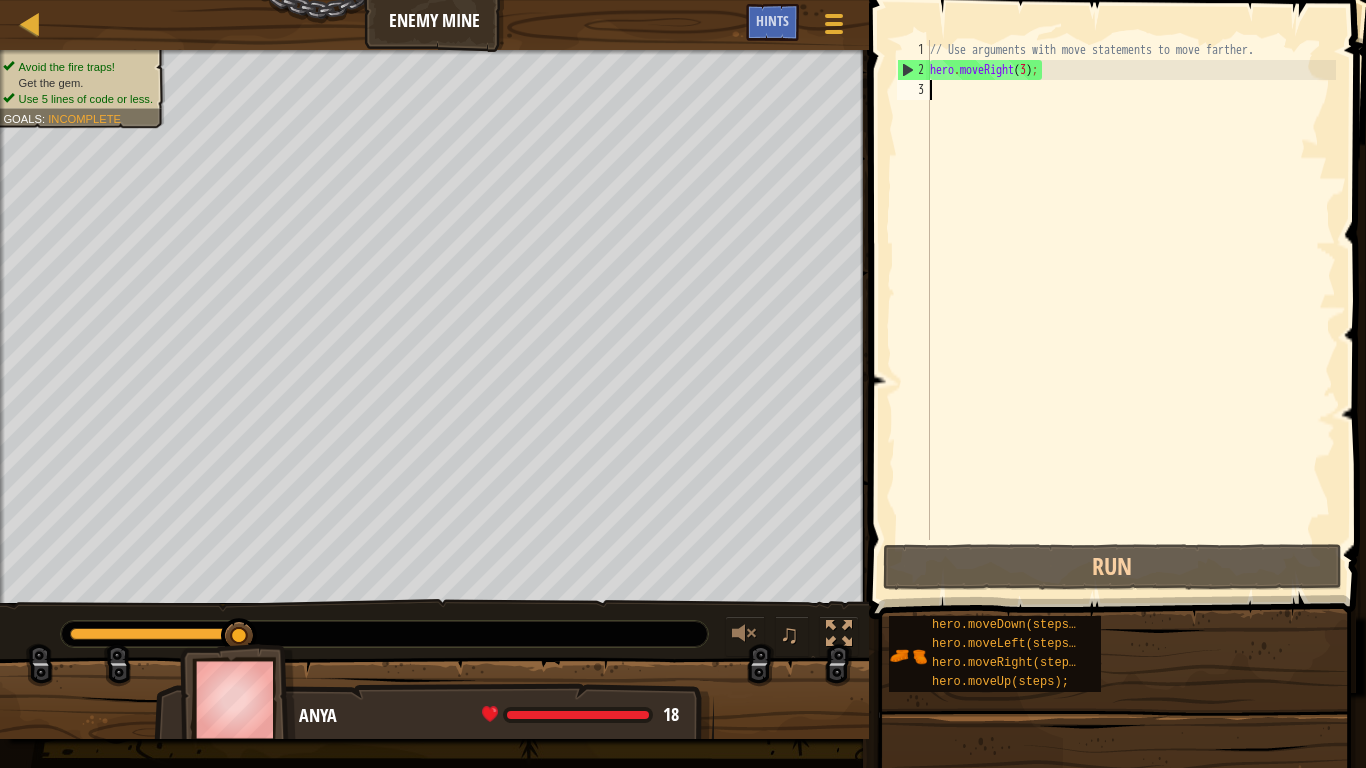 click on "// Use arguments with move statements to move farther. hero . moveRight ( 3 ) ;" at bounding box center (1131, 310) 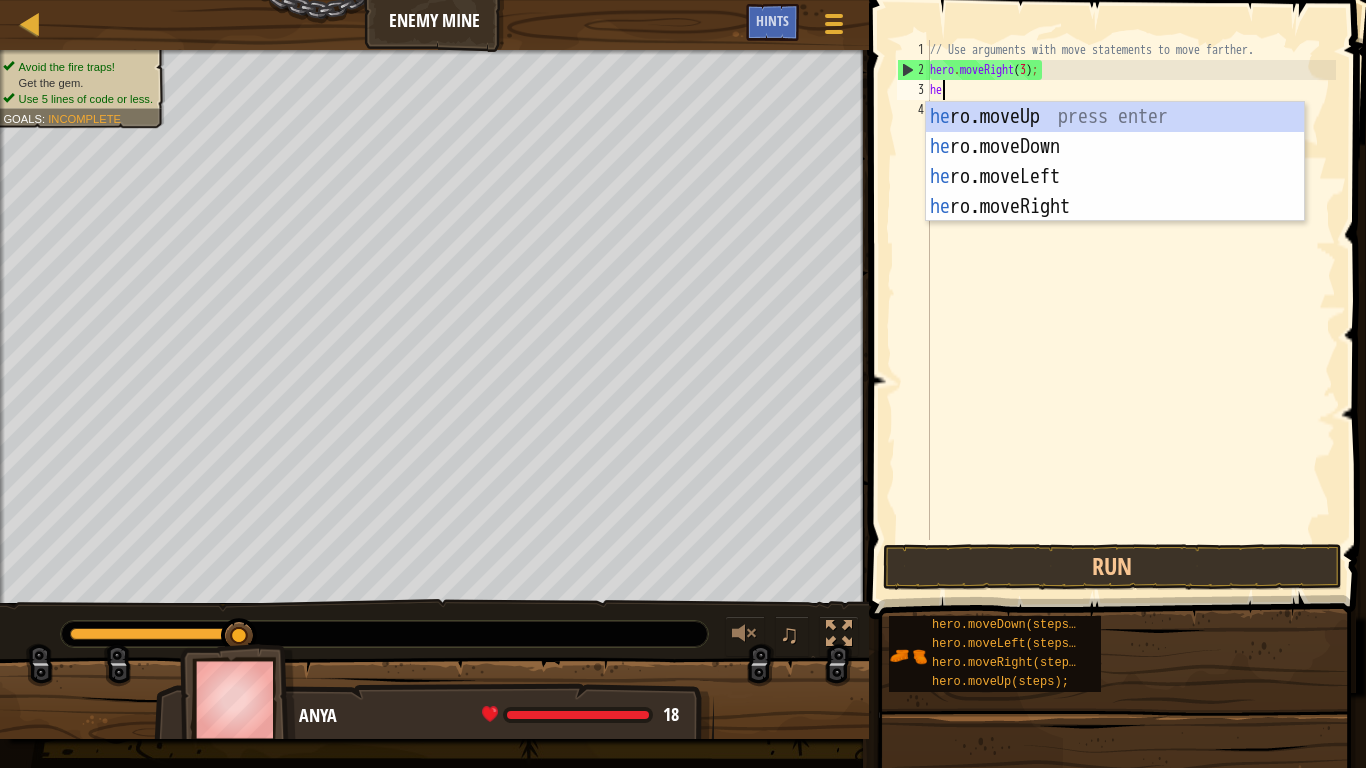 scroll, scrollTop: 9, scrollLeft: 0, axis: vertical 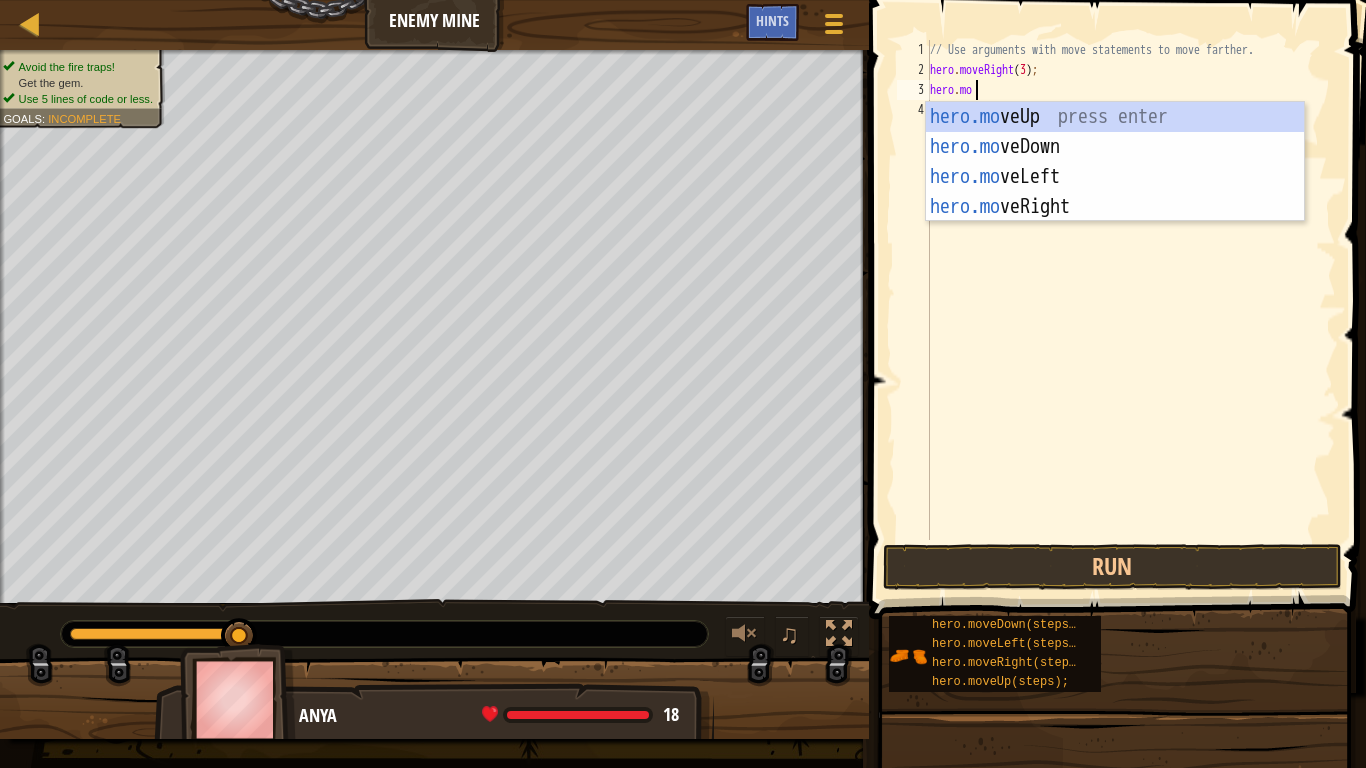type on "hero.move" 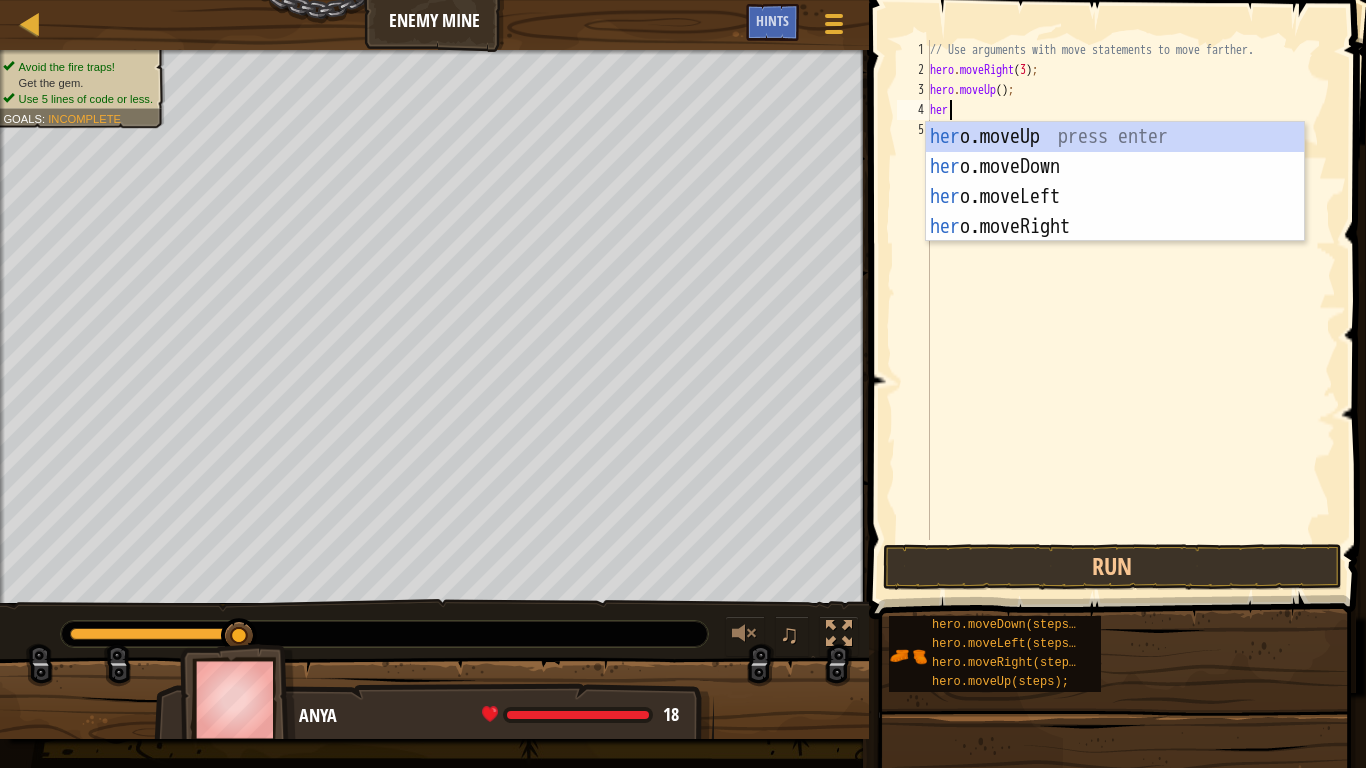 scroll, scrollTop: 9, scrollLeft: 1, axis: both 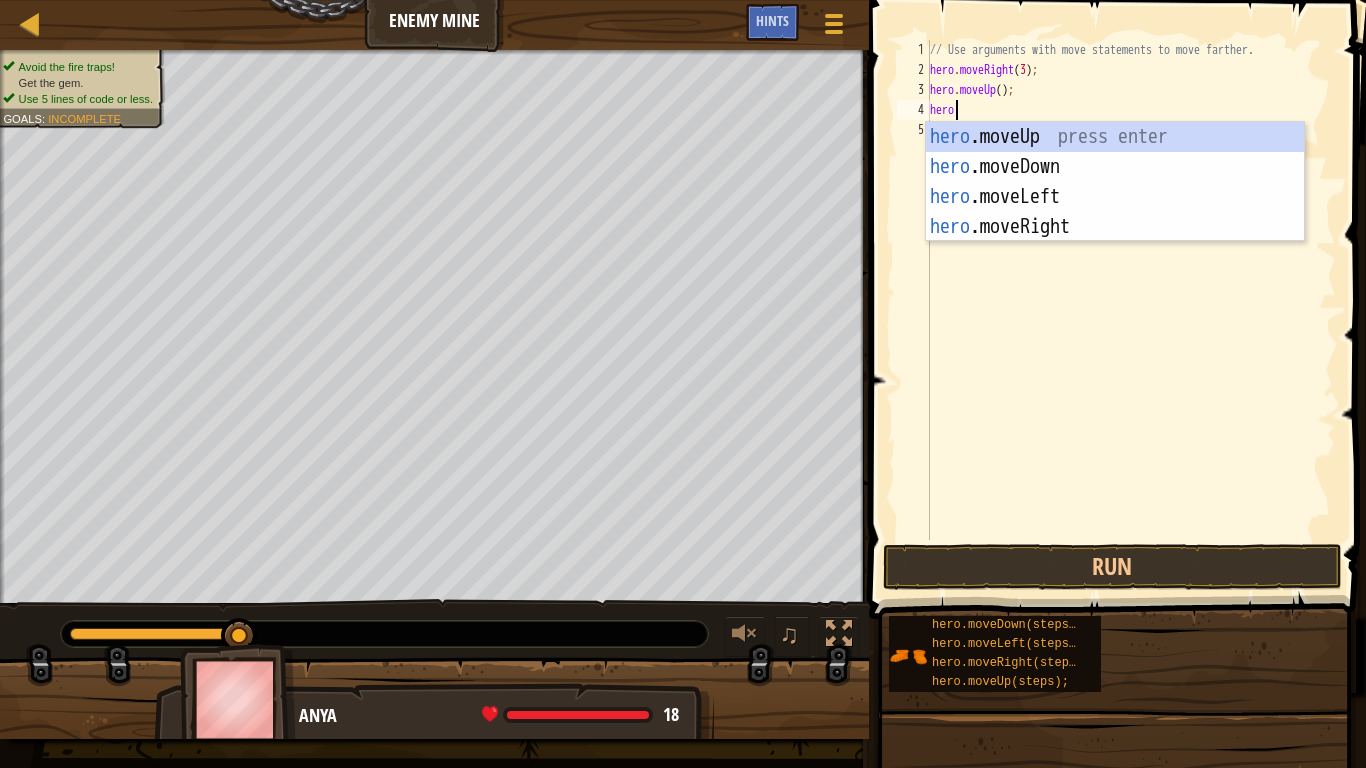 type on "hero." 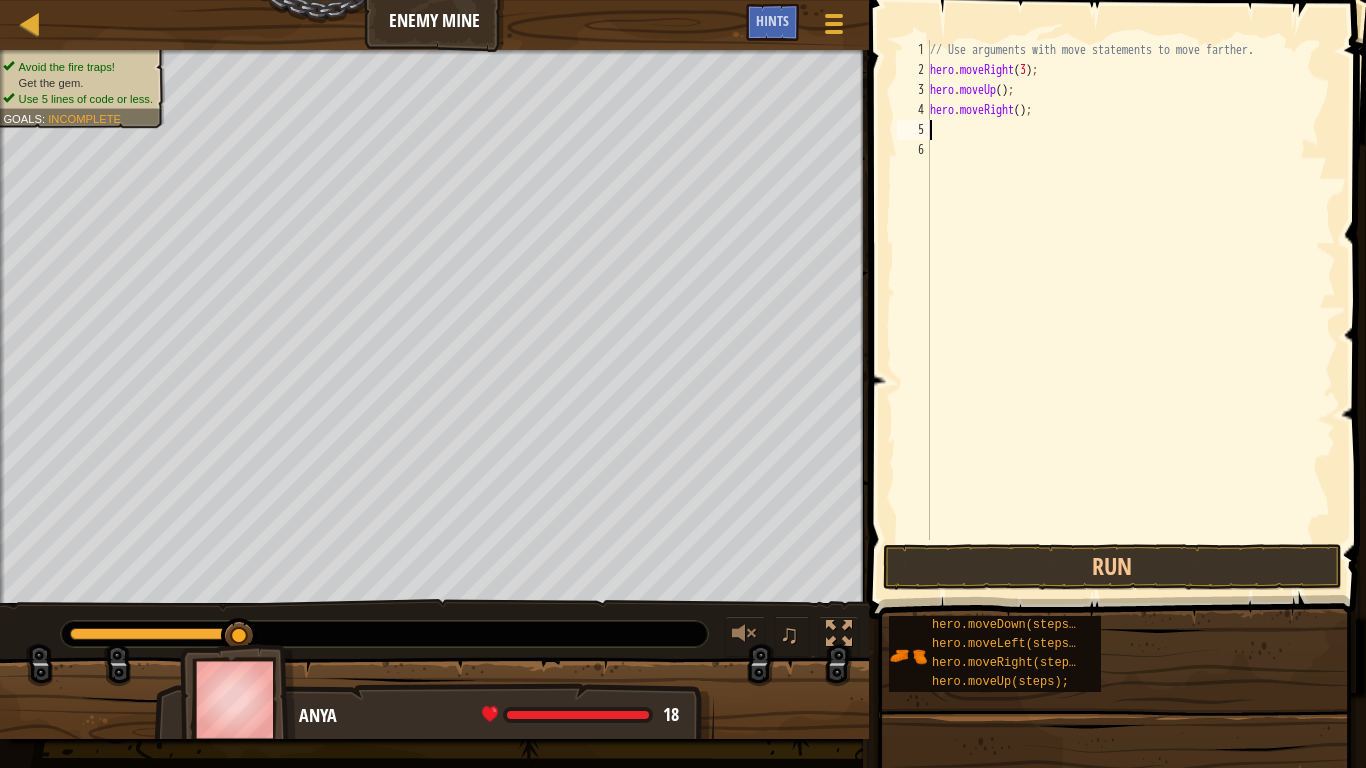 scroll, scrollTop: 9, scrollLeft: 0, axis: vertical 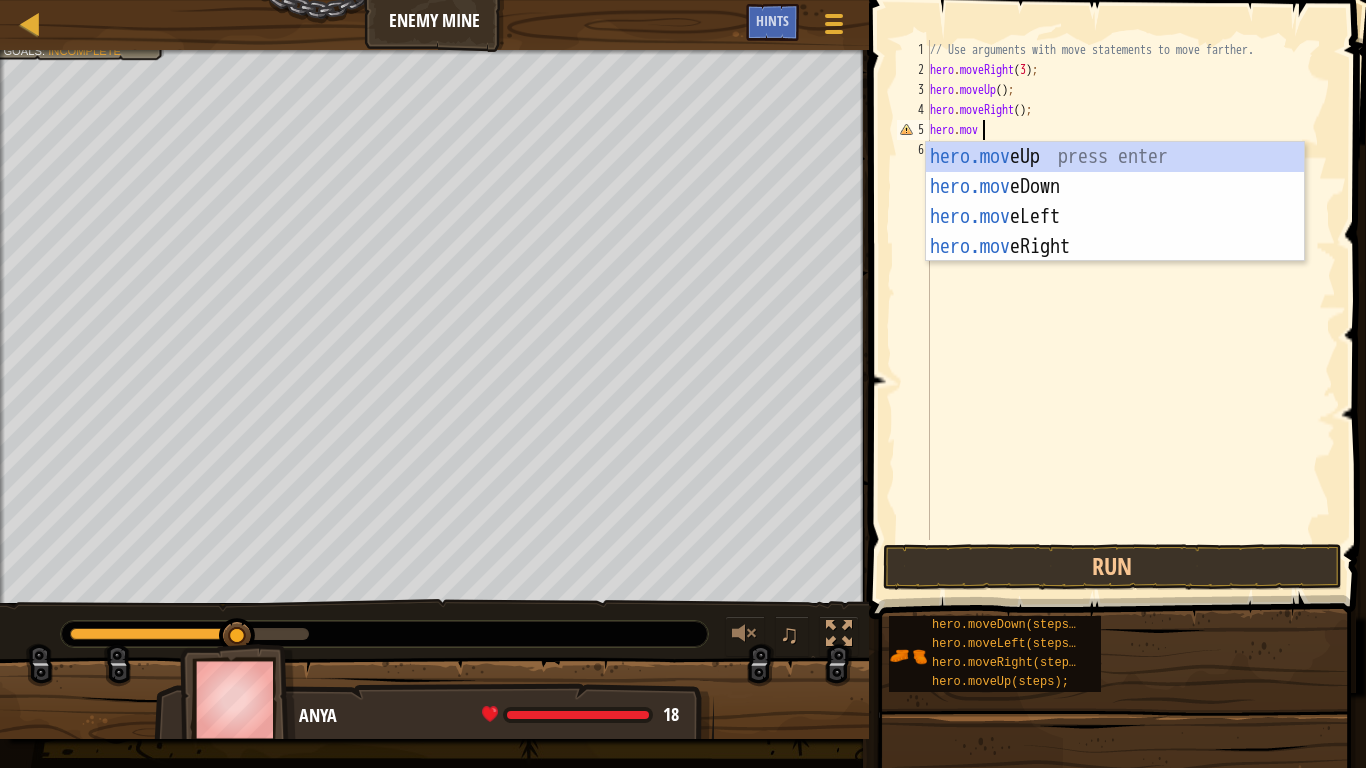 type on "hero.move" 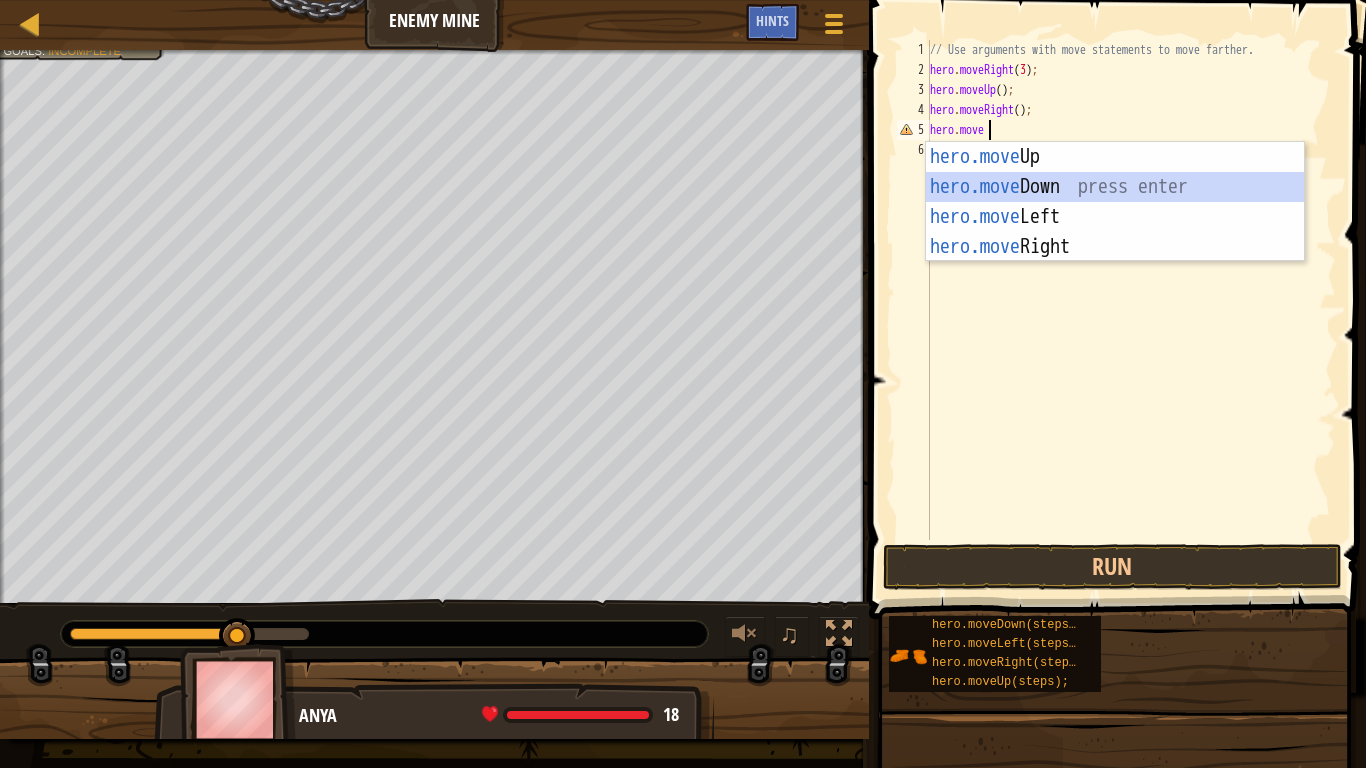 scroll, scrollTop: 9, scrollLeft: 0, axis: vertical 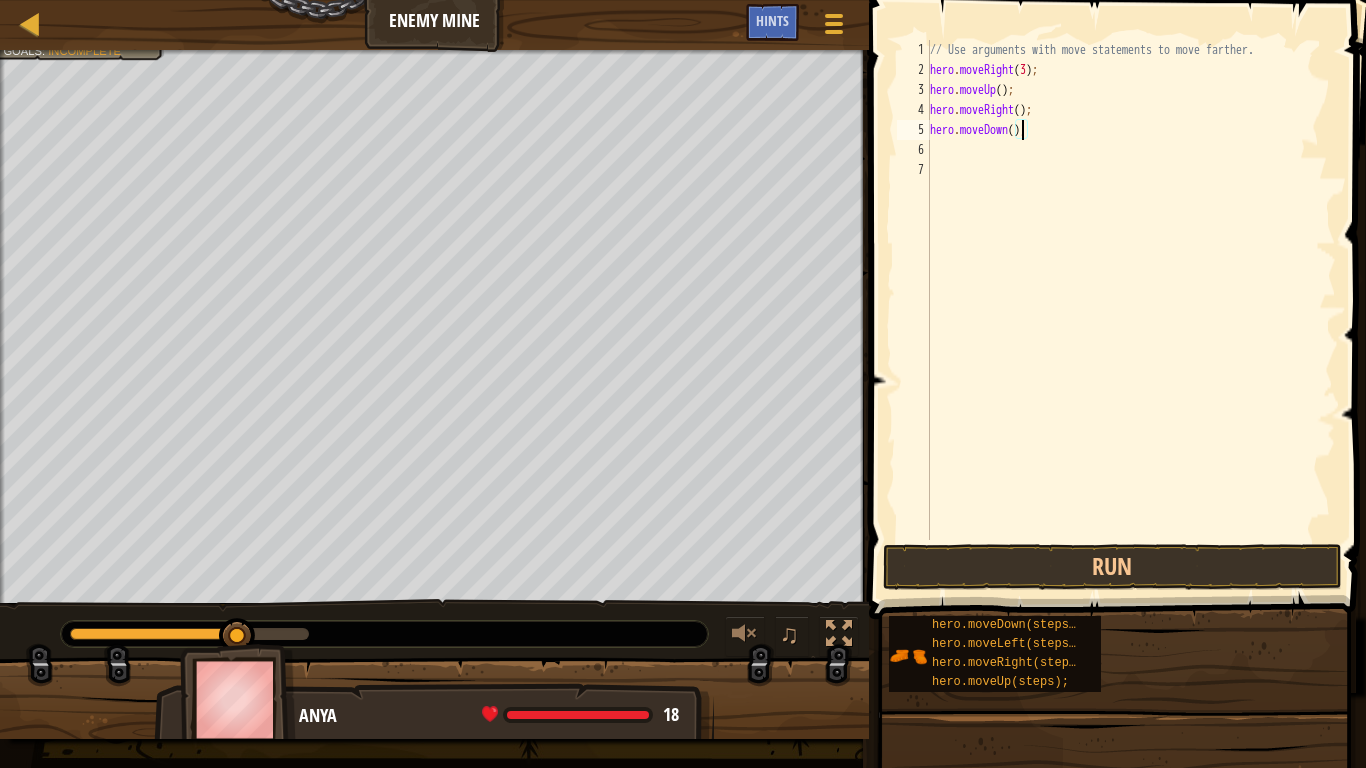 type on "hero.moveDown(3);" 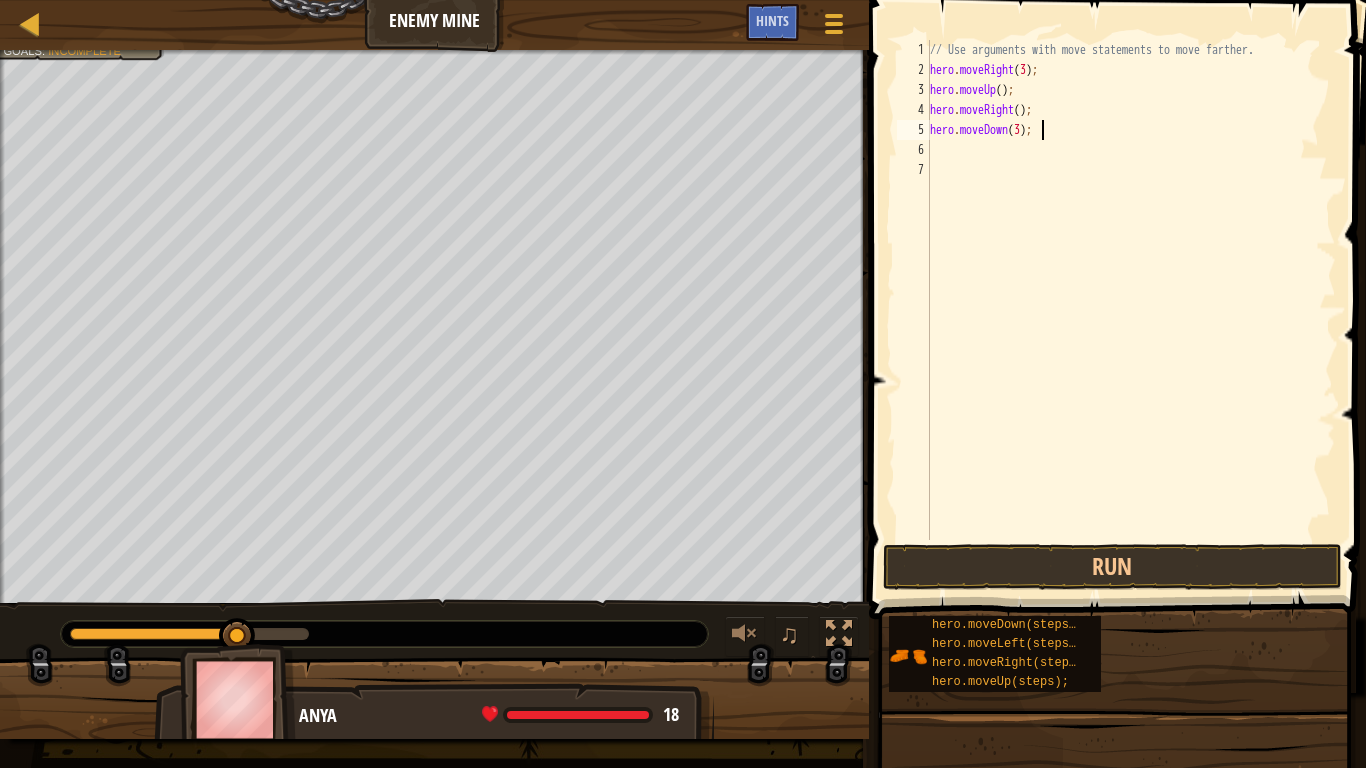 scroll, scrollTop: 9, scrollLeft: 0, axis: vertical 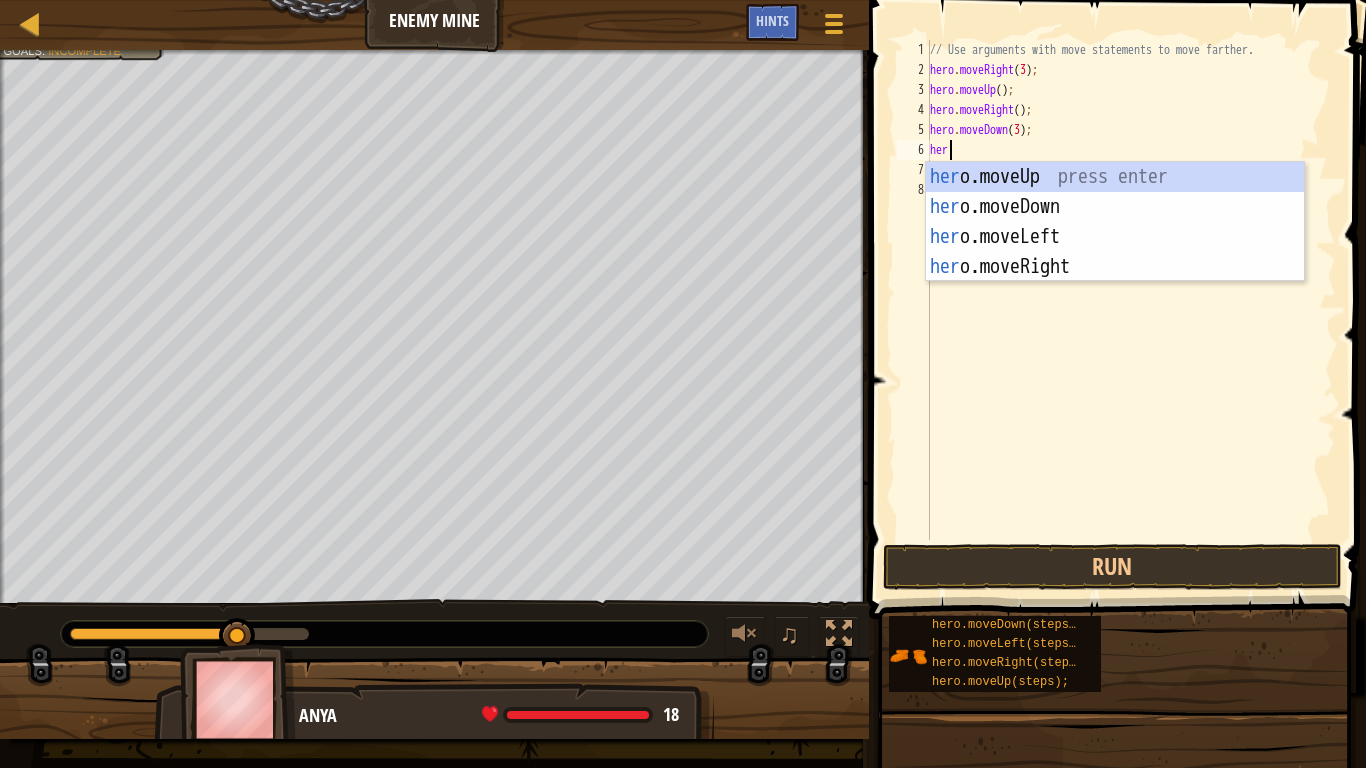 type on "hero" 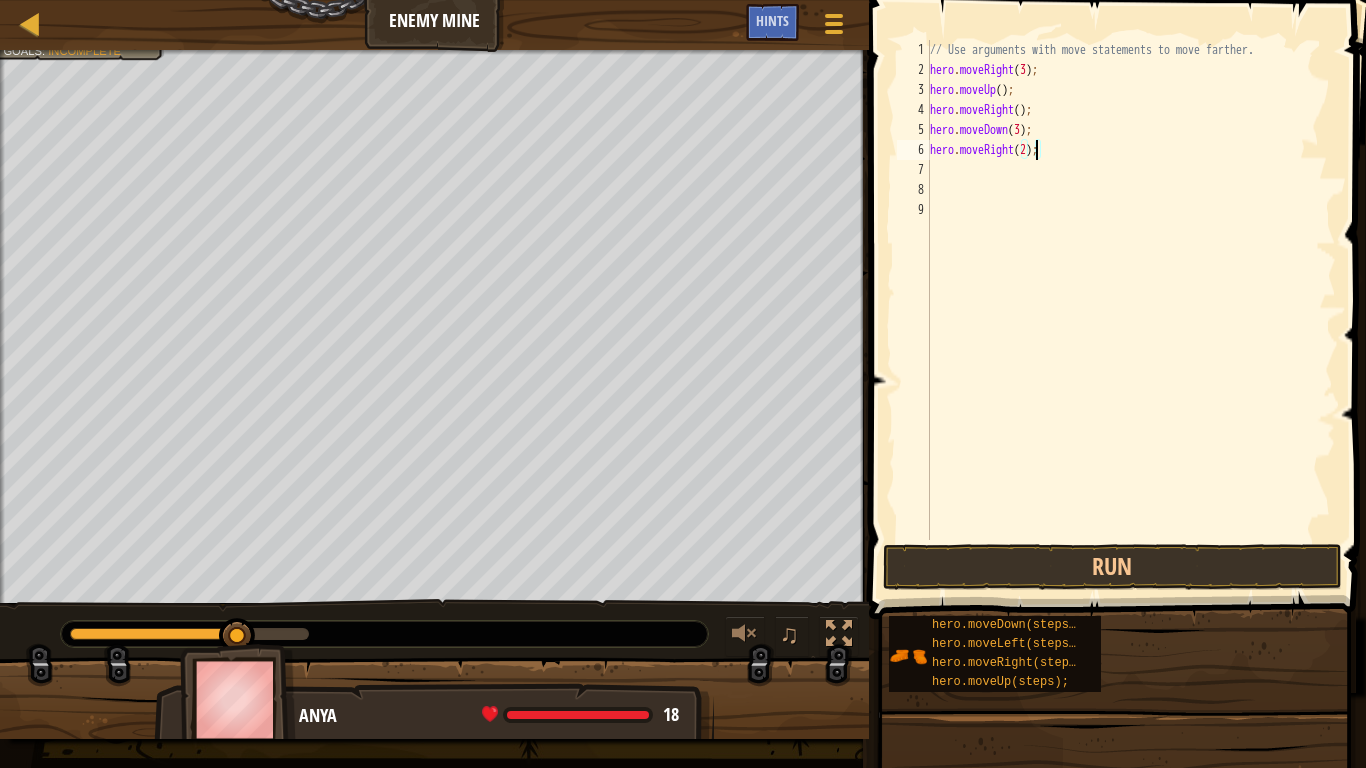 scroll, scrollTop: 9, scrollLeft: 8, axis: both 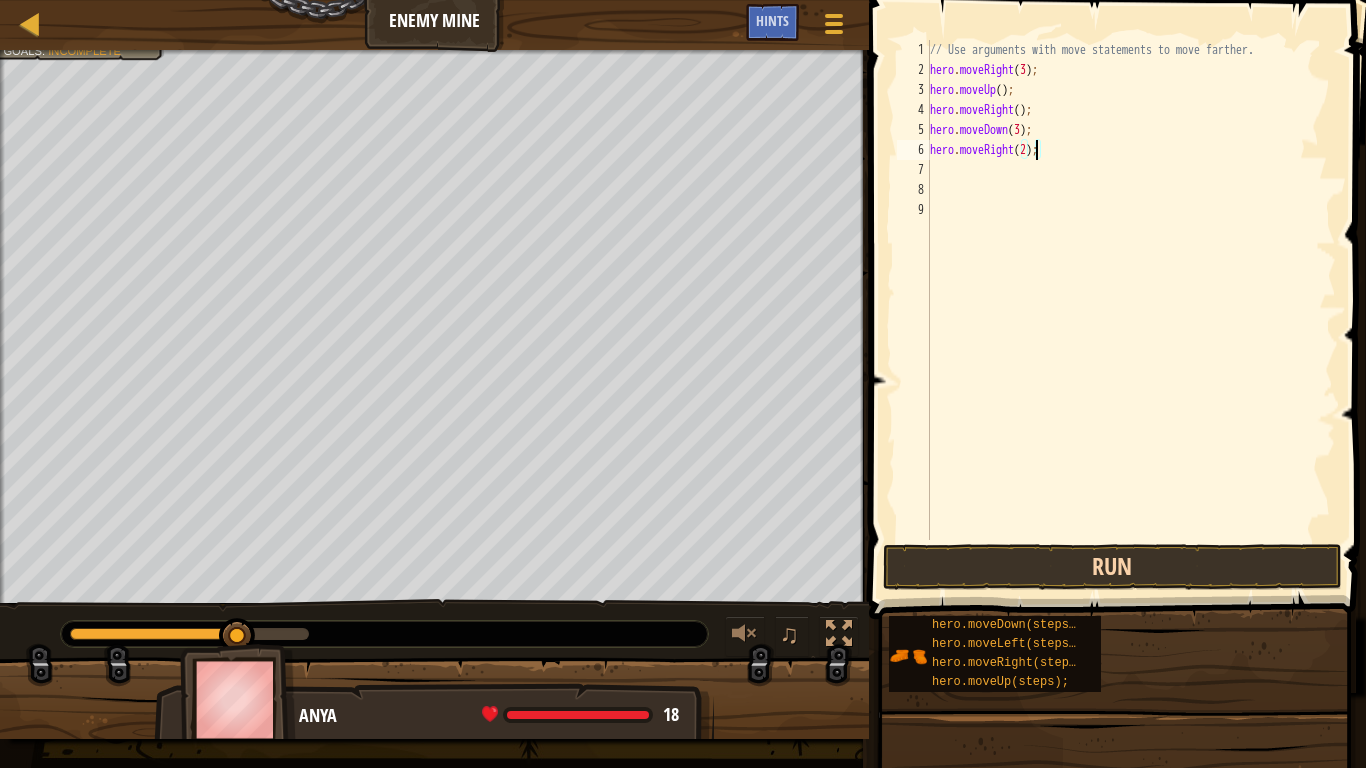 type on "hero.moveRight(2);" 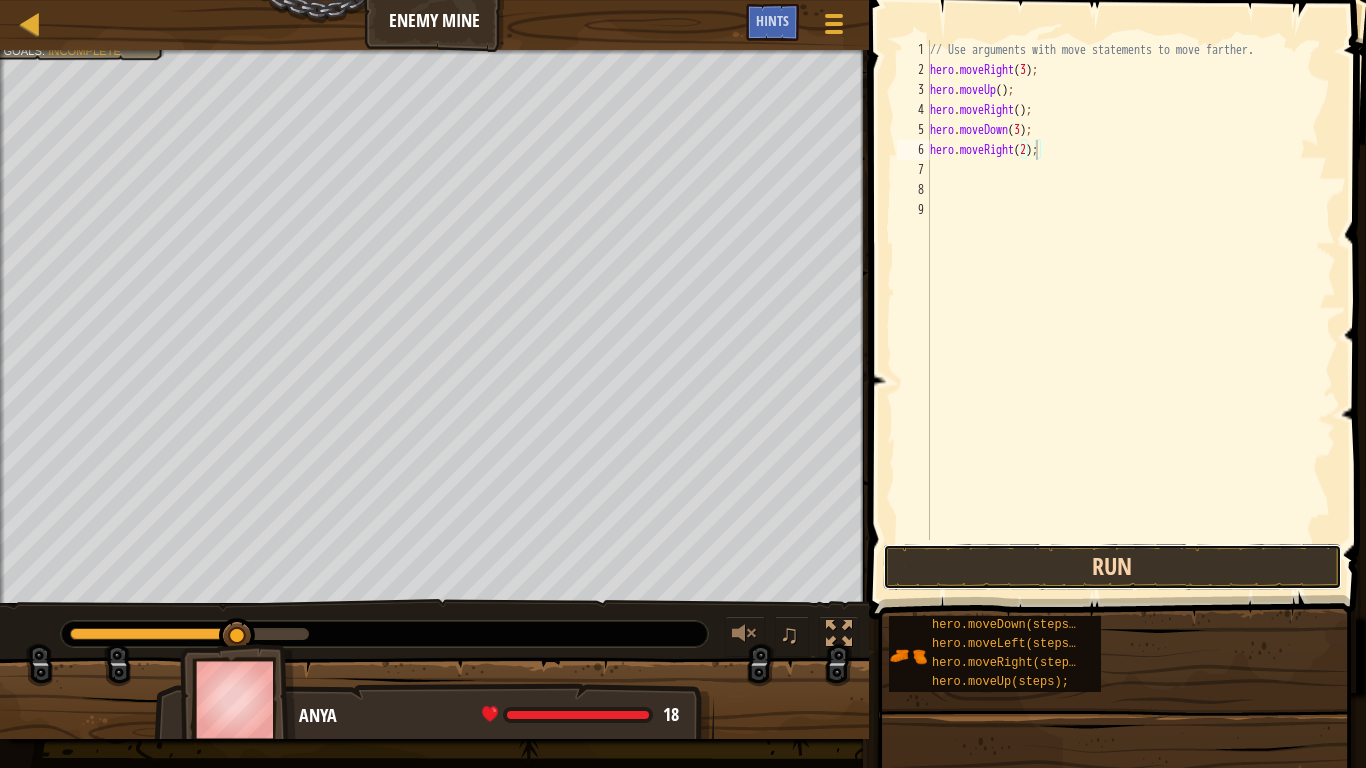 click on "Run" at bounding box center (1112, 567) 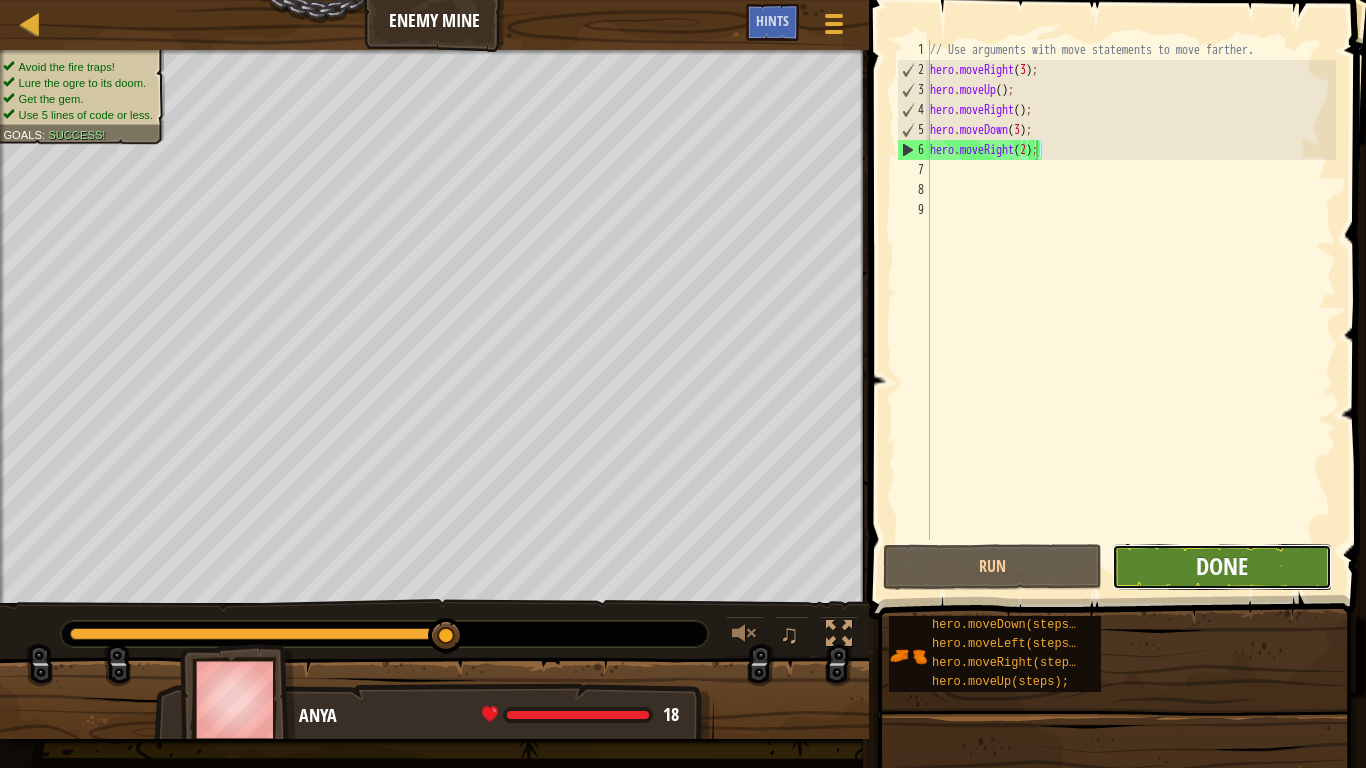 click on "Done" at bounding box center (1222, 566) 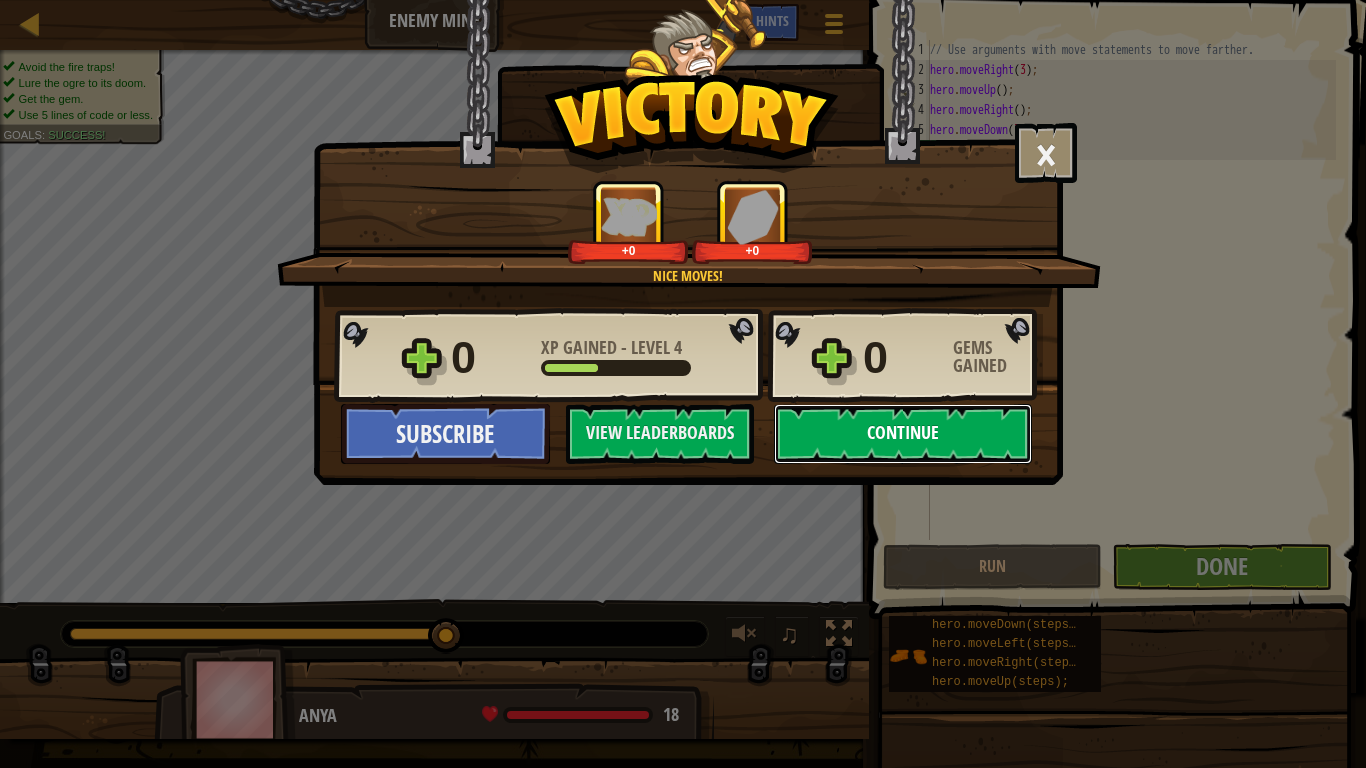 click on "Continue" at bounding box center (903, 434) 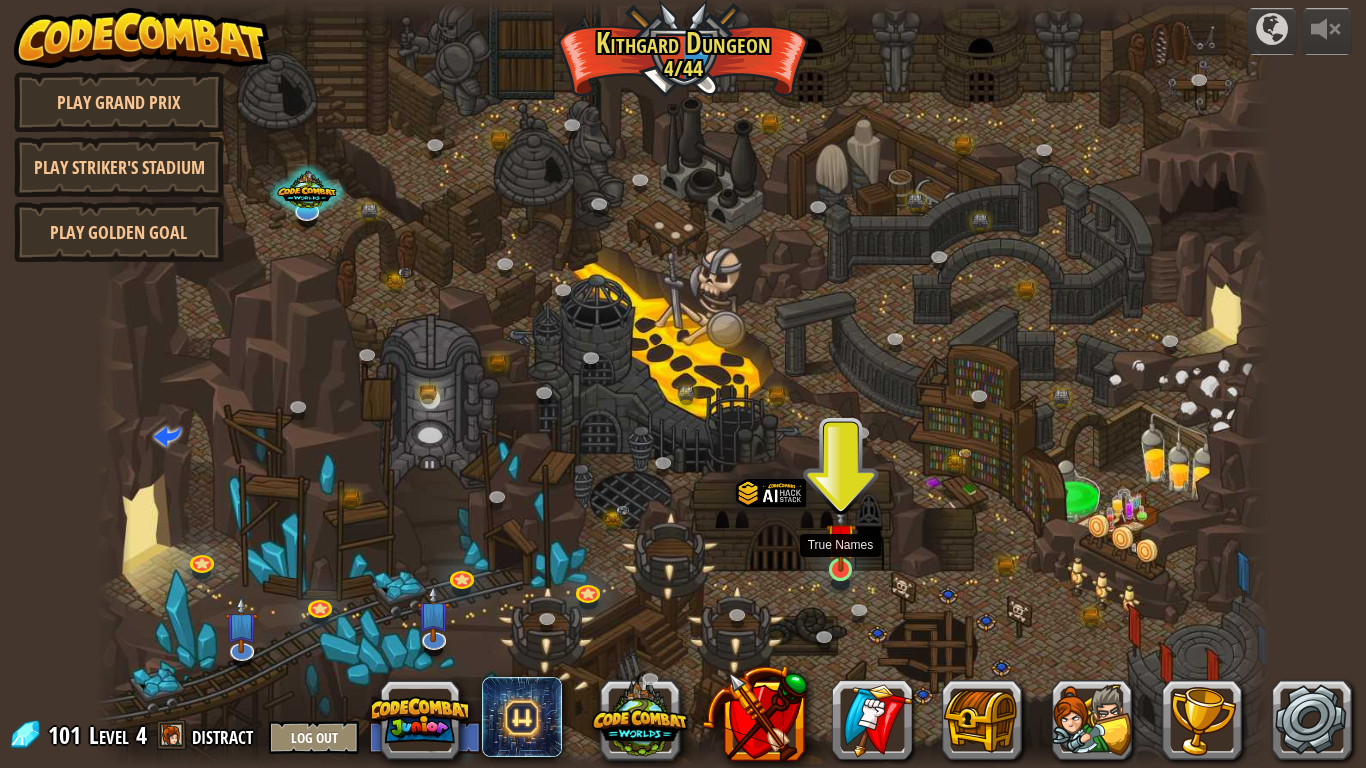 click at bounding box center [841, 538] 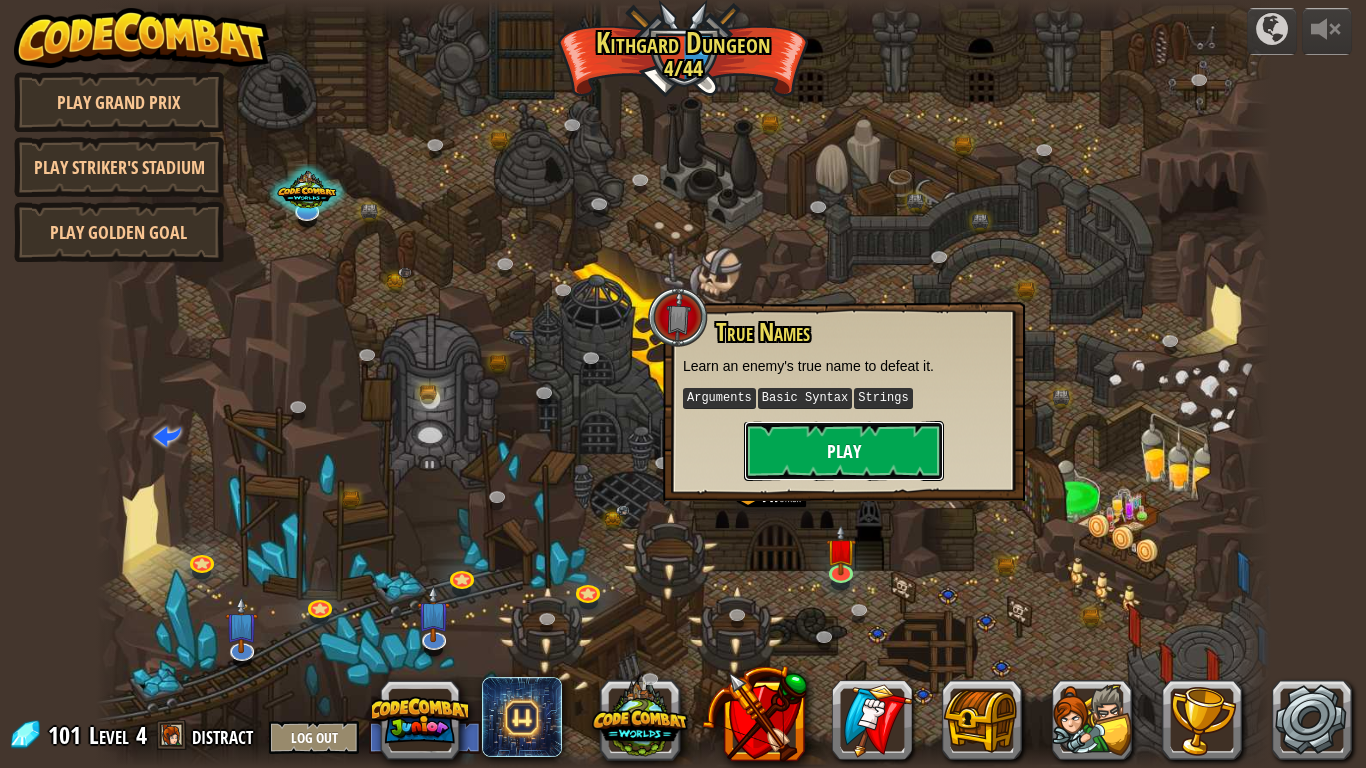click on "Play" at bounding box center [844, 451] 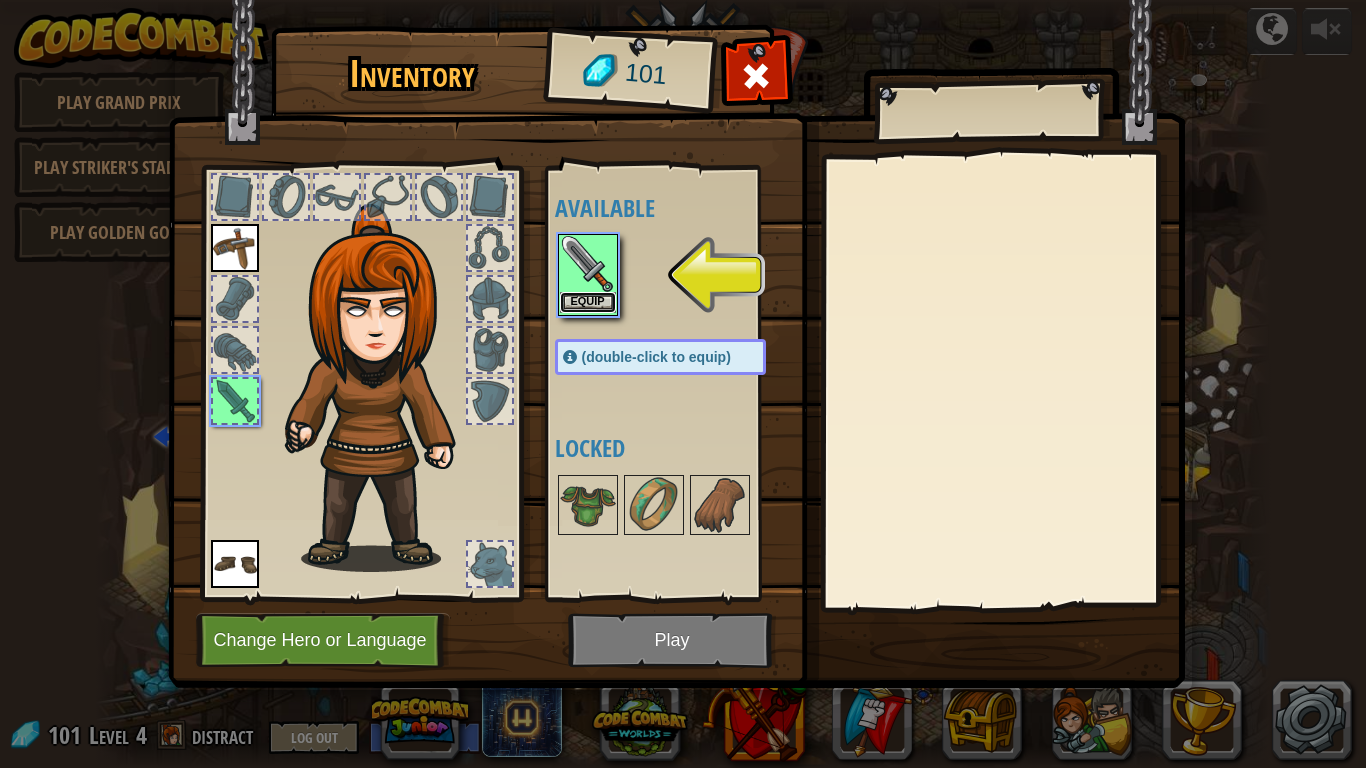 click on "Equip" at bounding box center [588, 302] 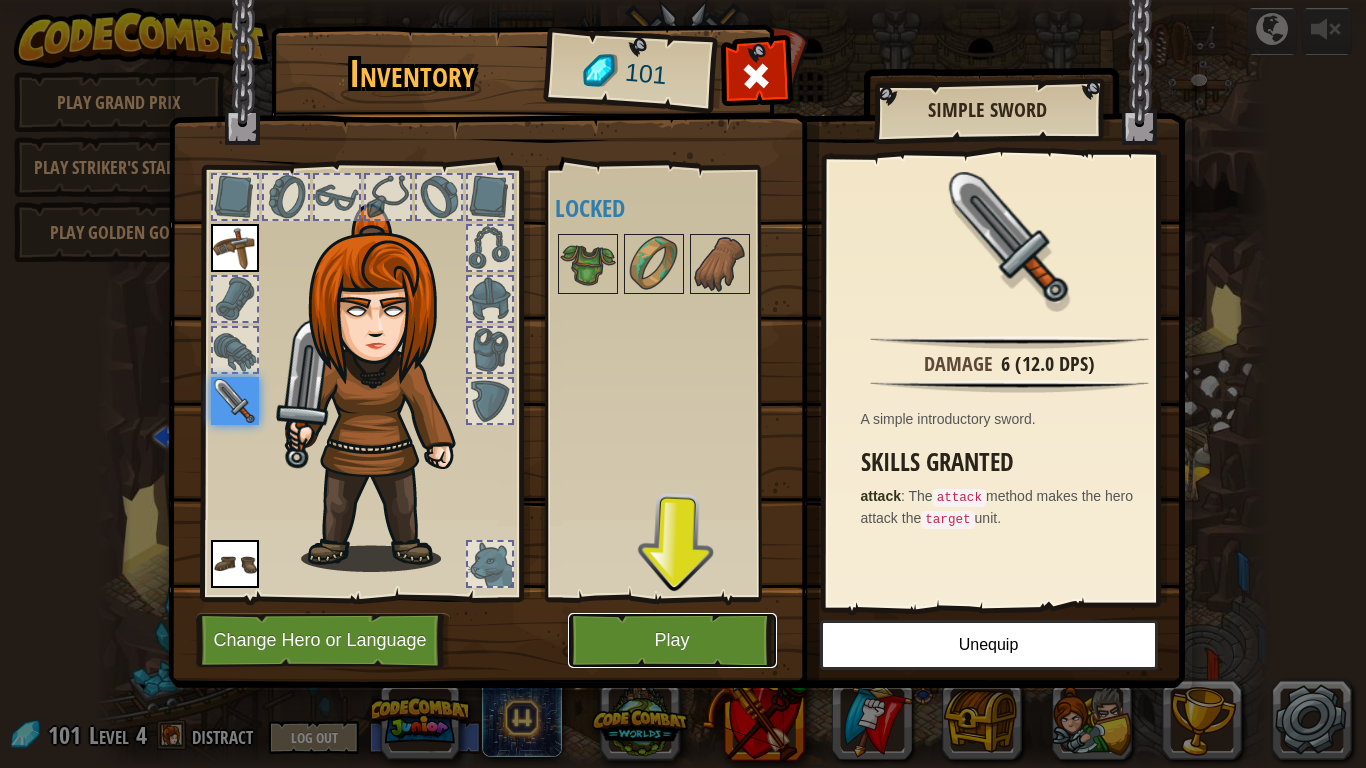 click on "Play" at bounding box center [672, 640] 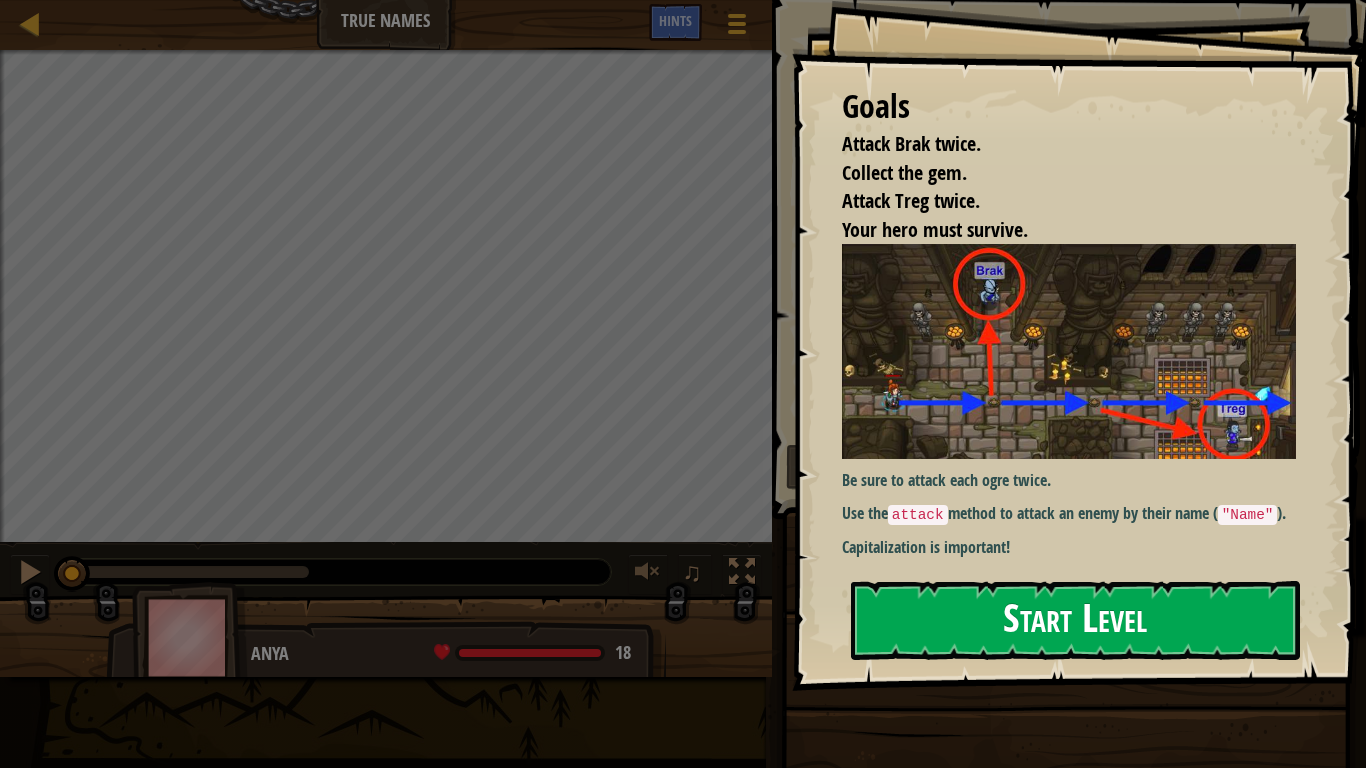 click on "Start Level" at bounding box center (1075, 620) 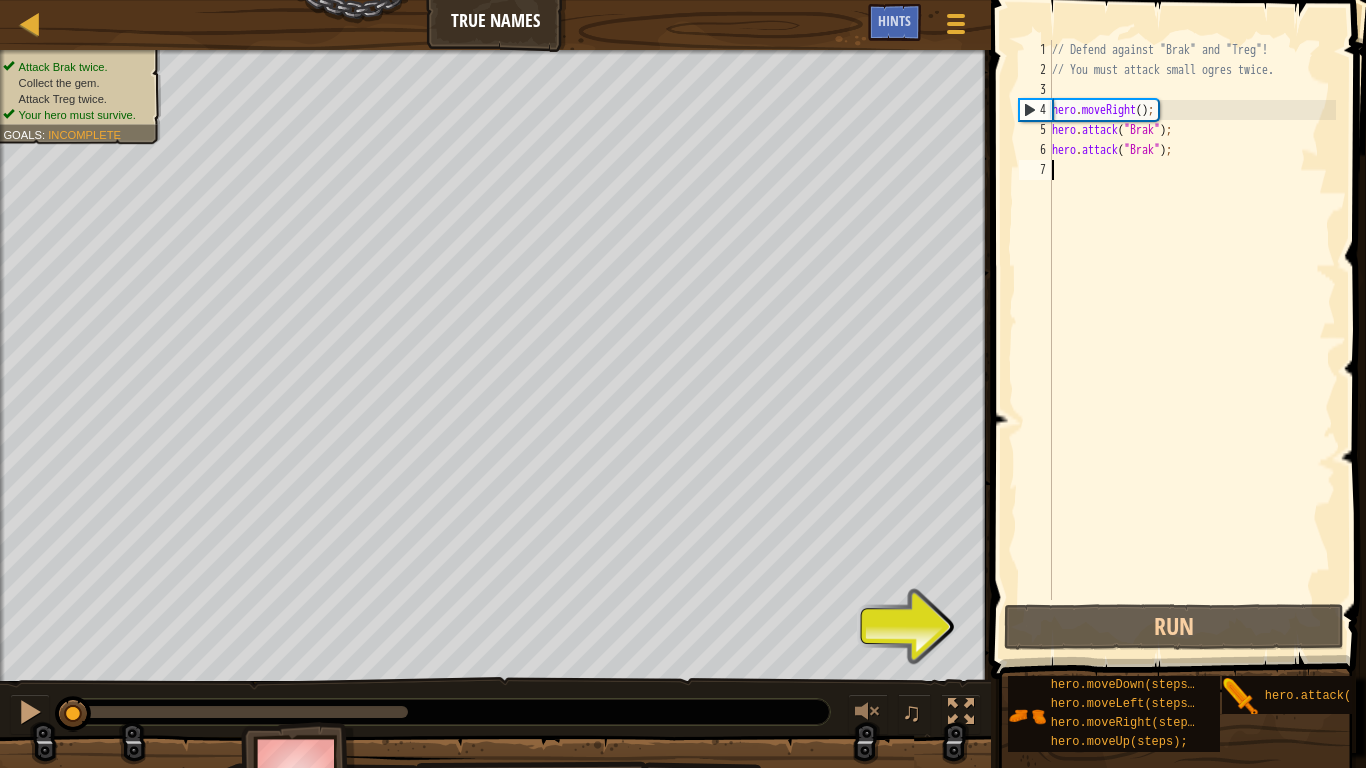 click on "// Defend against "[NAME]" and "[NAME]"! // You must attack small ogres twice. hero . moveRight ( ) ; hero . attack ( "[NAME]" ) ; hero . attack ( "[NAME]" ) ;" at bounding box center [1192, 340] 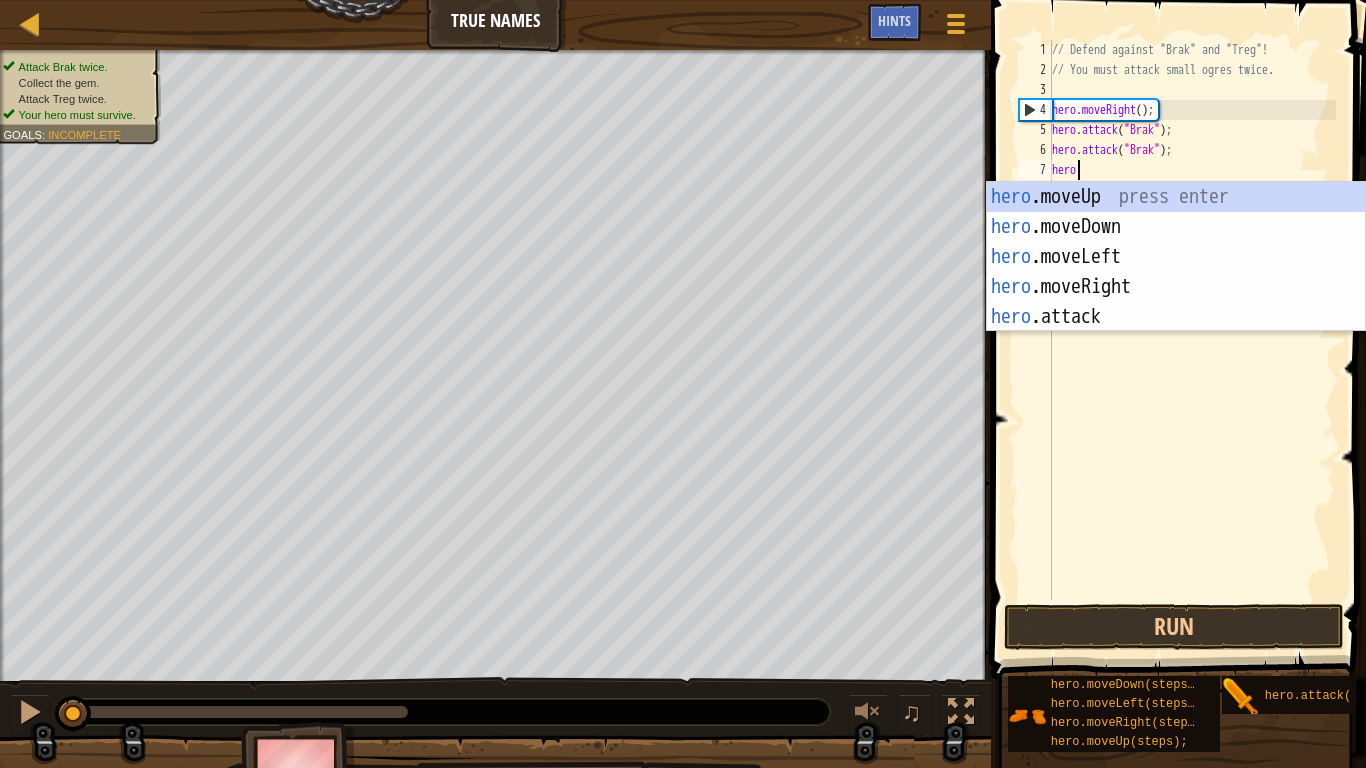 scroll, scrollTop: 9, scrollLeft: 2, axis: both 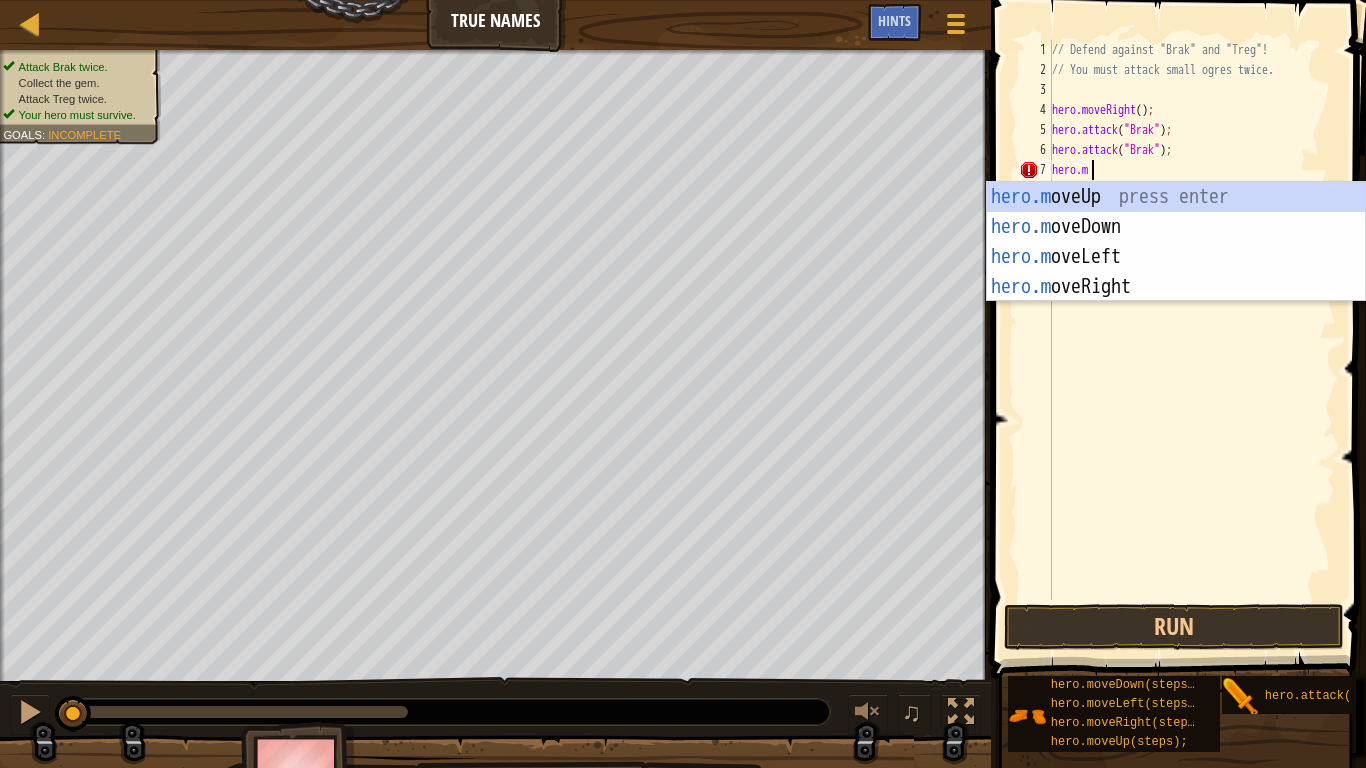 type on "hero.mo" 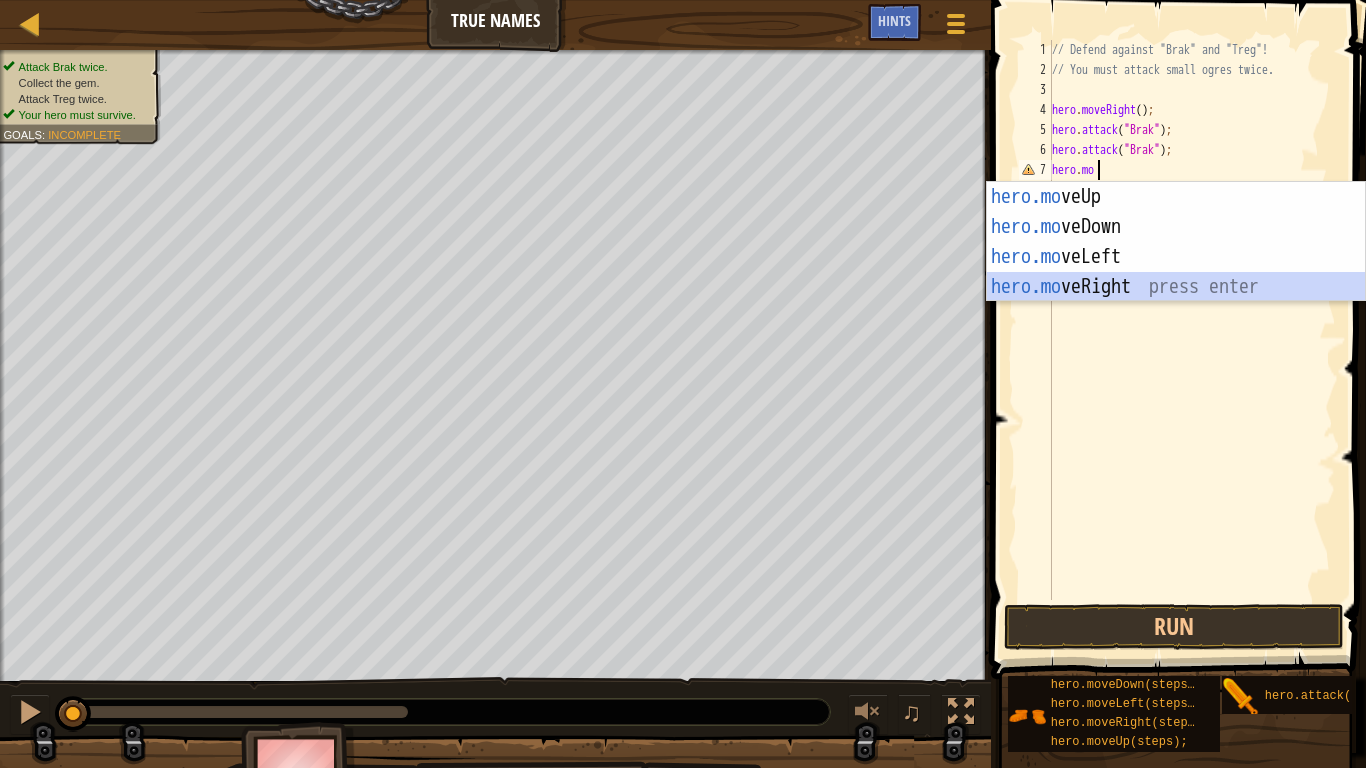 click on "hero.mo veUp press enter hero.mo veDown press enter hero.mo veLeft press enter hero.mo veRight press enter" at bounding box center [1176, 272] 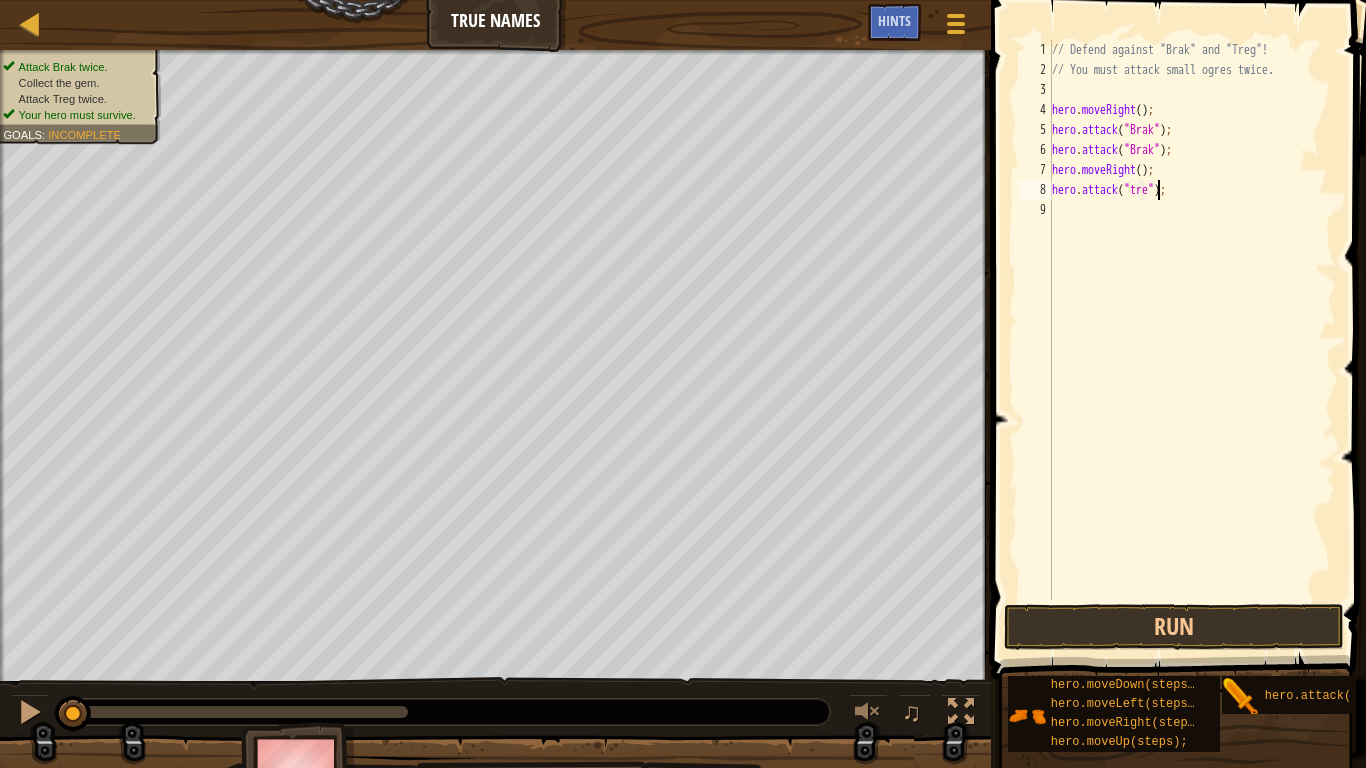 scroll, scrollTop: 9, scrollLeft: 10, axis: both 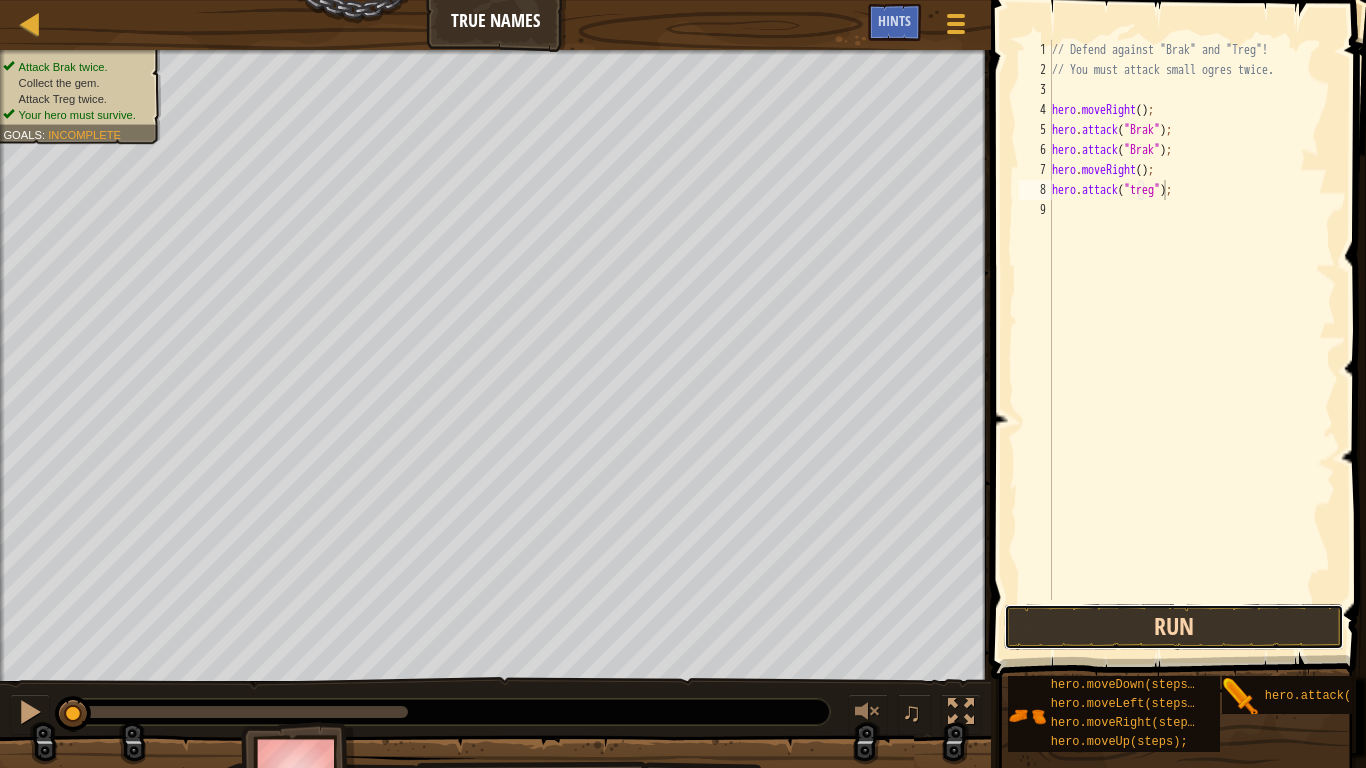 click on "Run" at bounding box center (1174, 627) 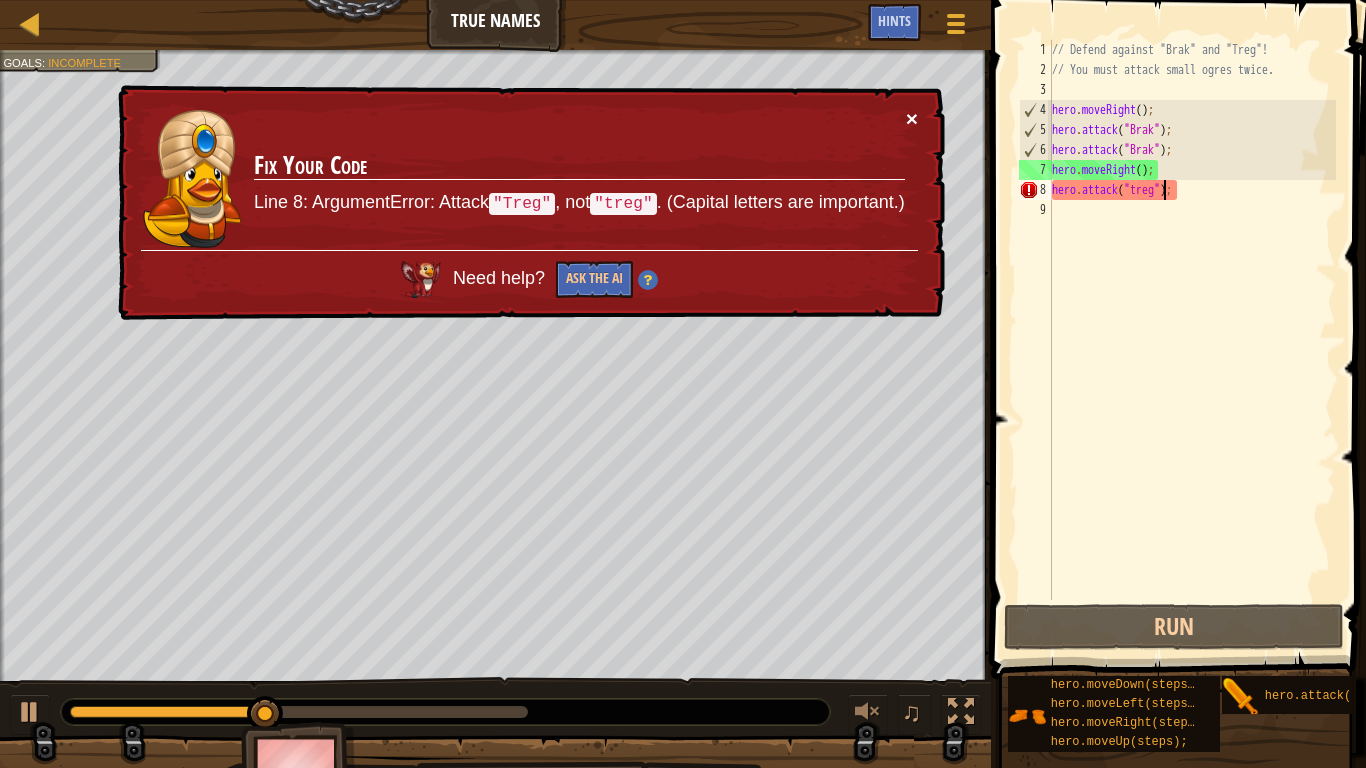click on "×" at bounding box center (912, 118) 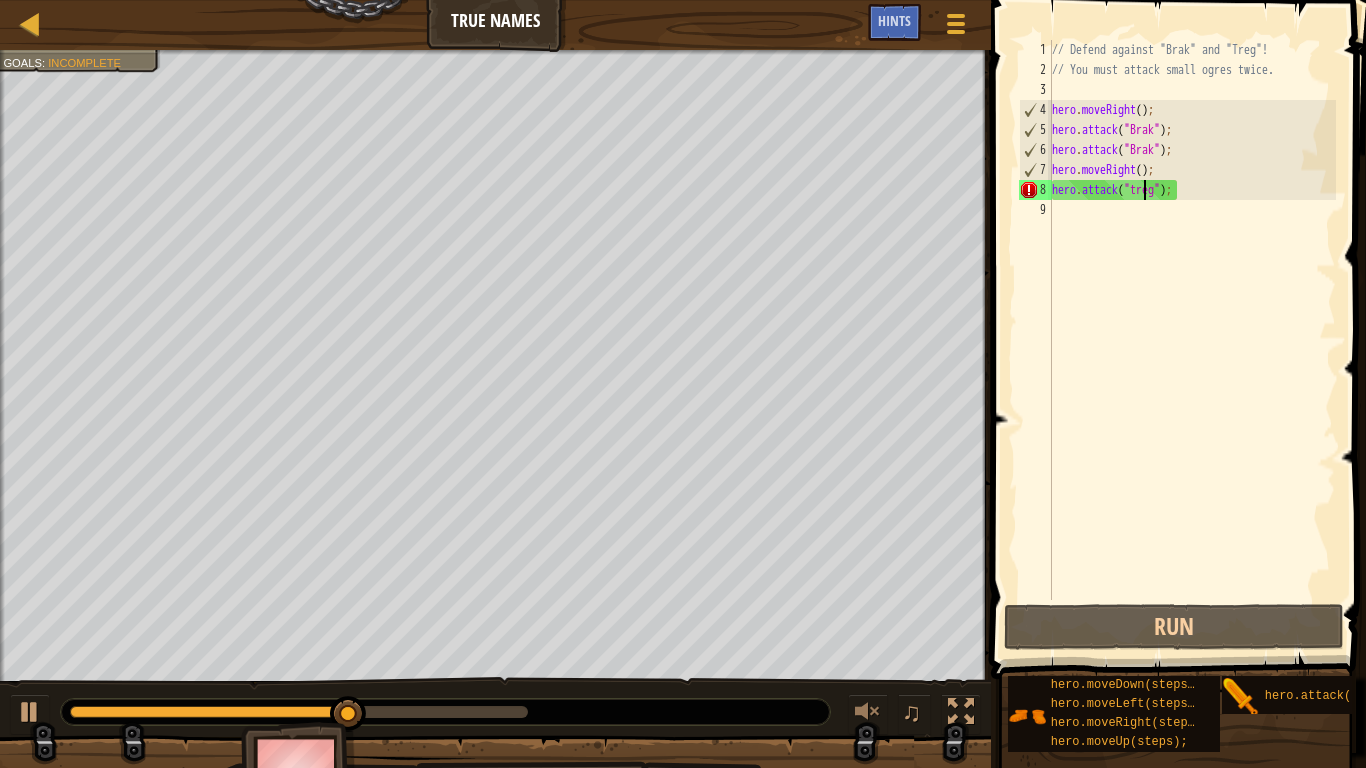 click on "// Defend against "[NAME]" and "[NAME]"! // You must attack small ogres twice. hero . moveRight ( ) ; hero . attack ( "[NAME]" ) ; hero . attack ( "[NAME]" ) ; hero . moveRight ( ) ; hero . attack ( "[NAME]" ) ;" at bounding box center [1192, 340] 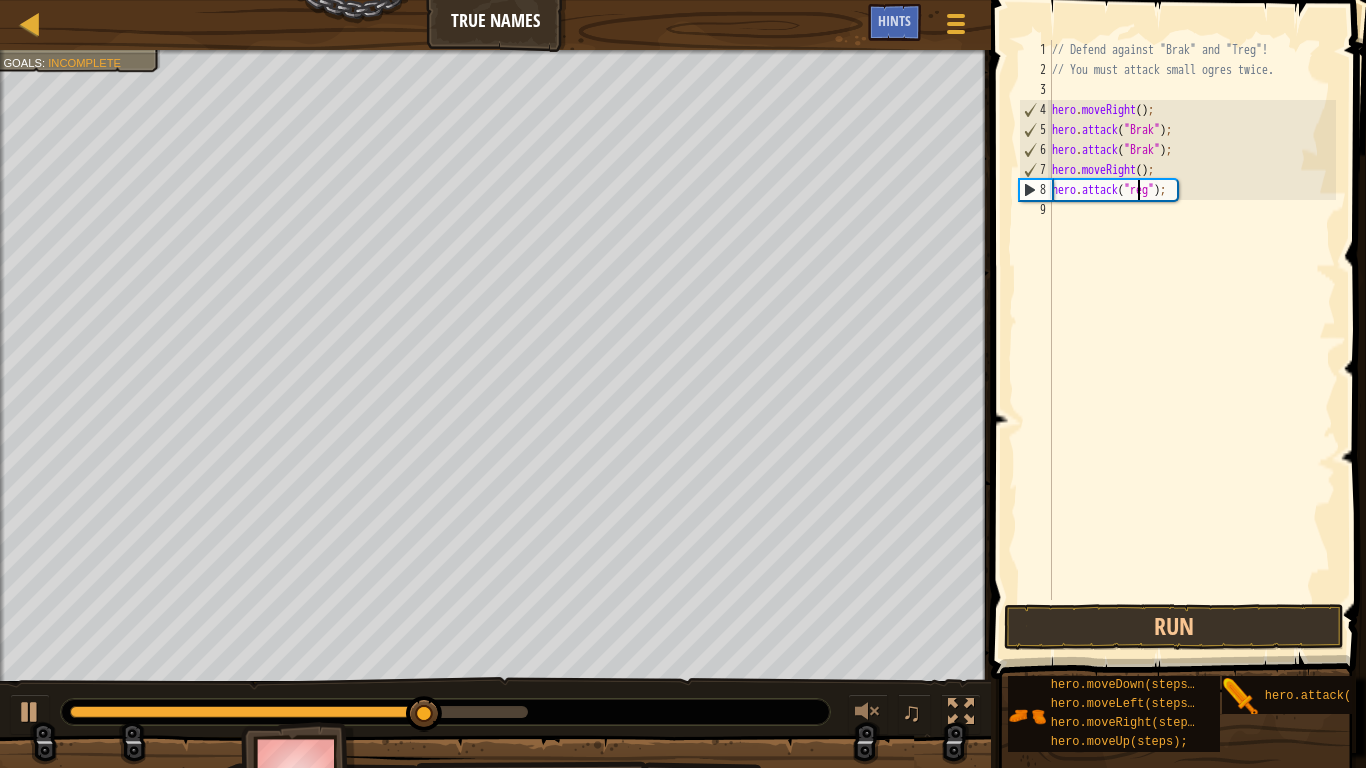 type on "hero.attack("Treg");" 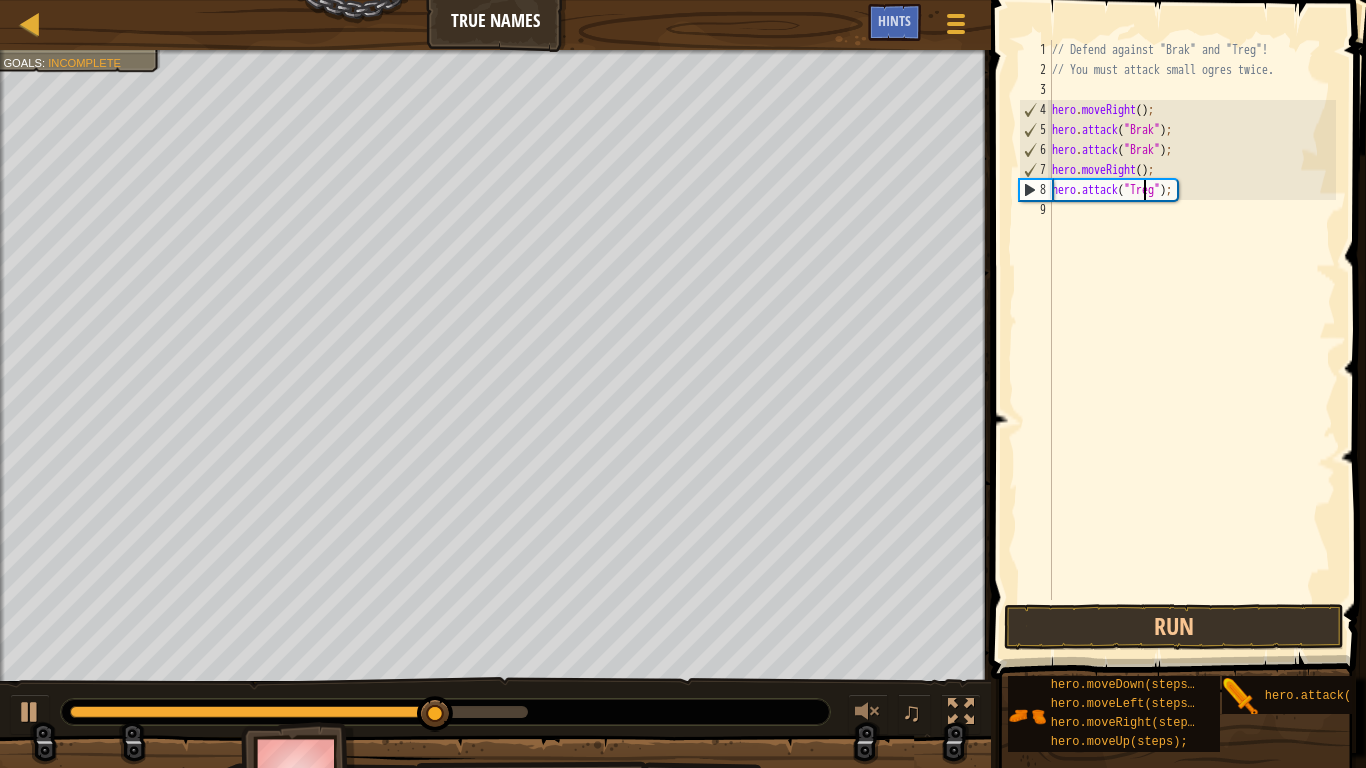 scroll, scrollTop: 9, scrollLeft: 8, axis: both 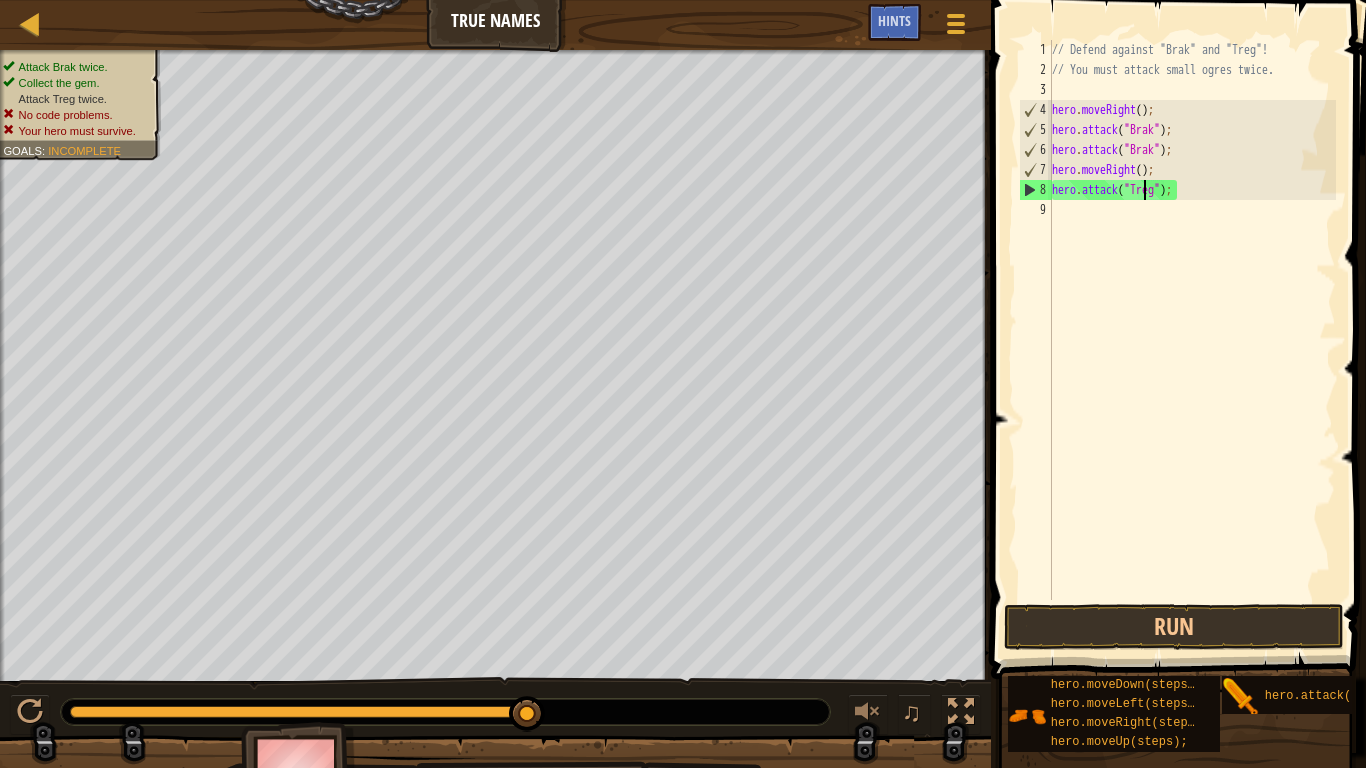 click on "// Defend against "[NAME]" and "[NAME]"! // You must attack small ogres twice. hero . moveRight ( ) ; hero . attack ( "[NAME]" ) ; hero . attack ( "[NAME]" ) ; hero . moveRight ( ) ; hero . attack ( "[NAME]" ) ;" at bounding box center [1192, 340] 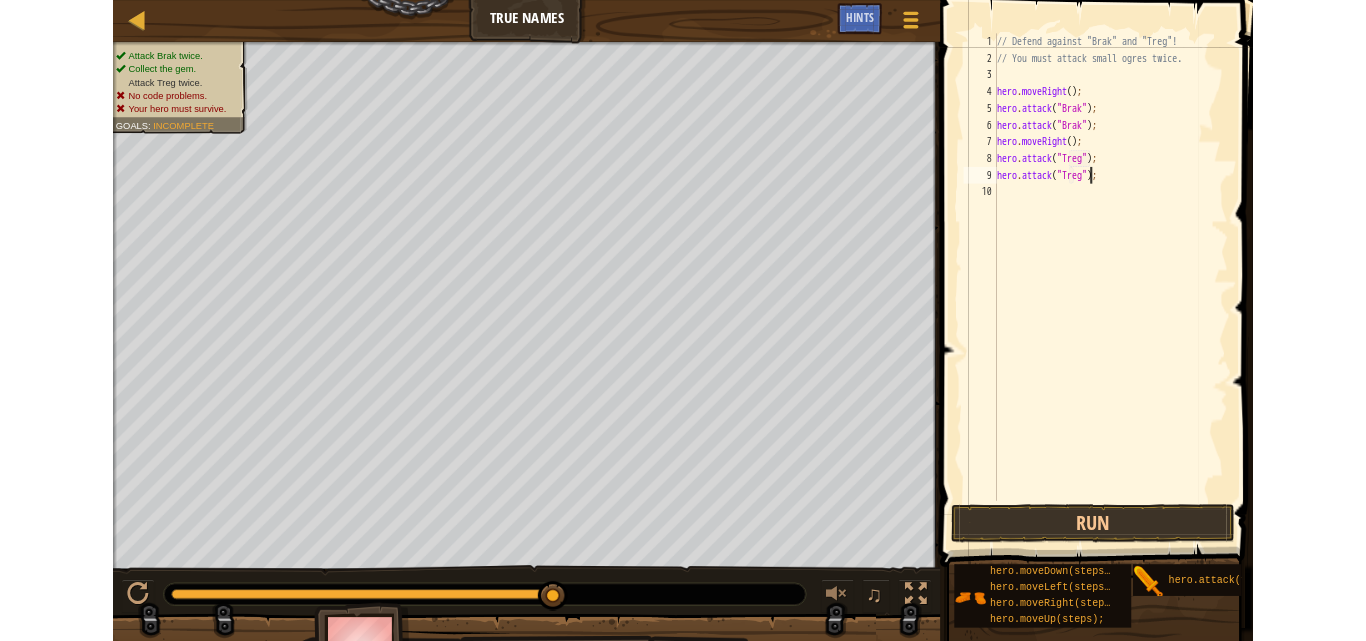 scroll, scrollTop: 9, scrollLeft: 10, axis: both 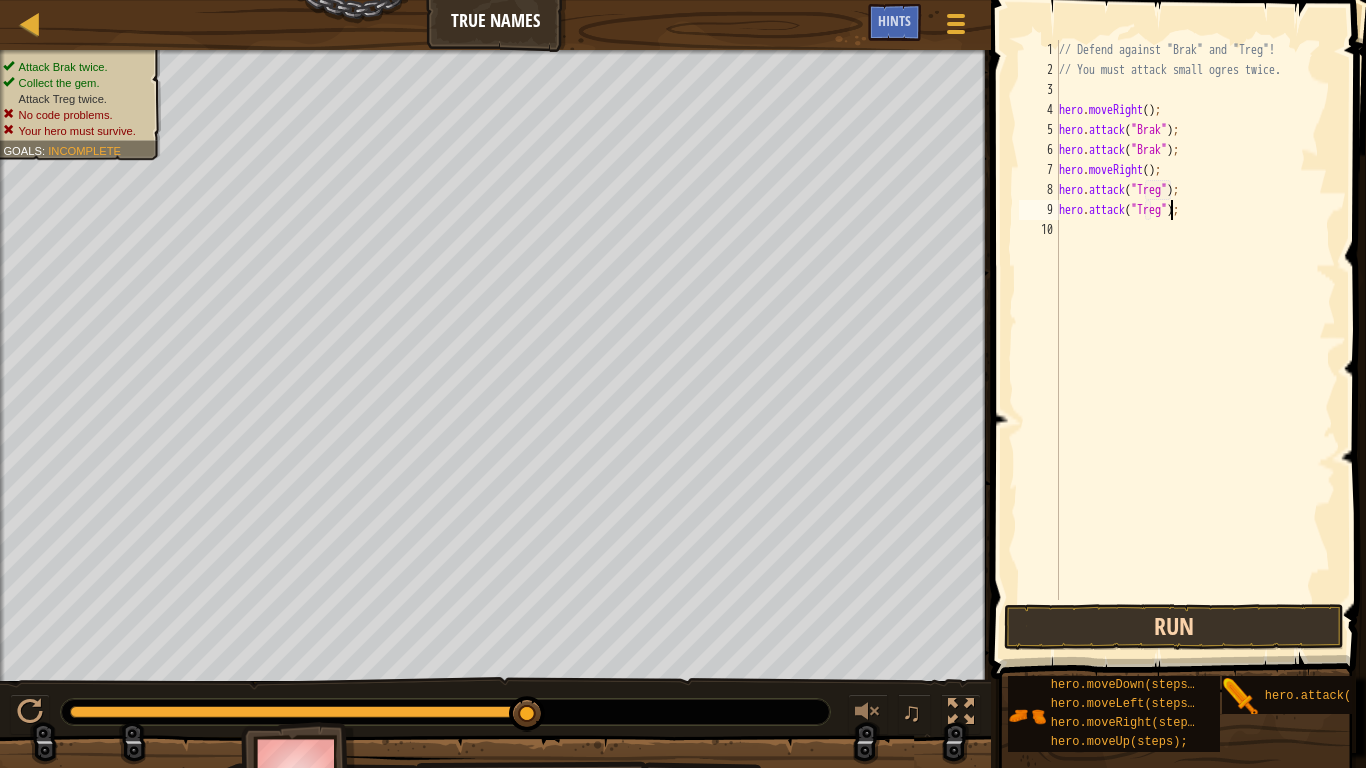 type on "hero.attack("Treg");" 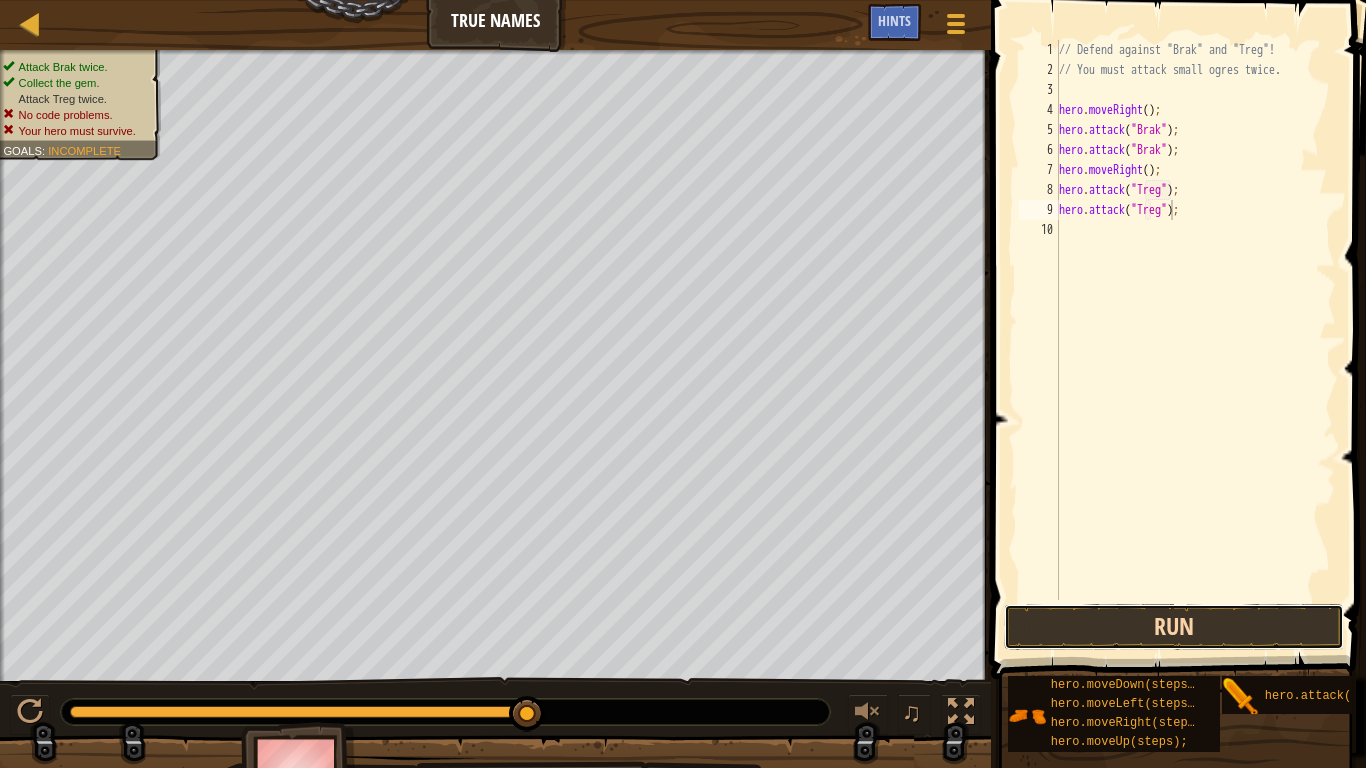 click on "Run" at bounding box center (1174, 627) 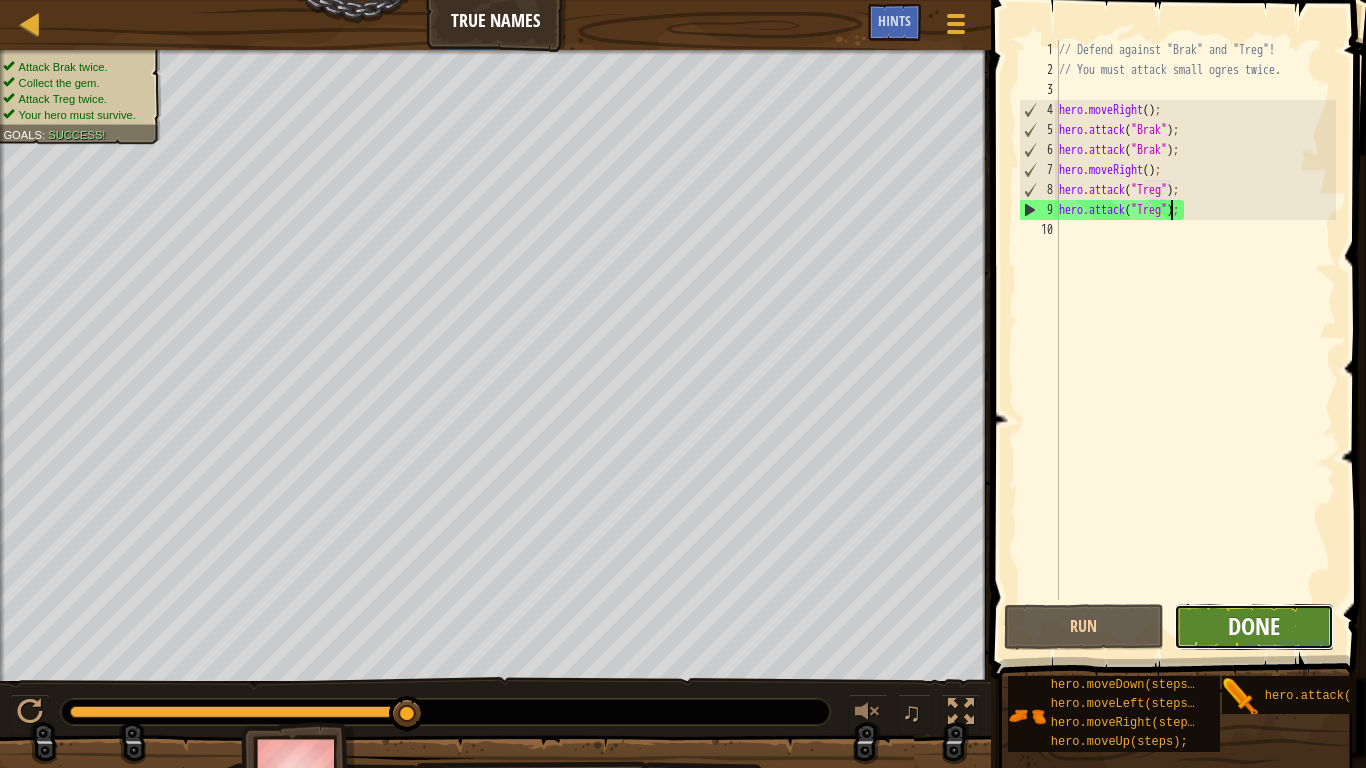 click on "Done" at bounding box center [1254, 626] 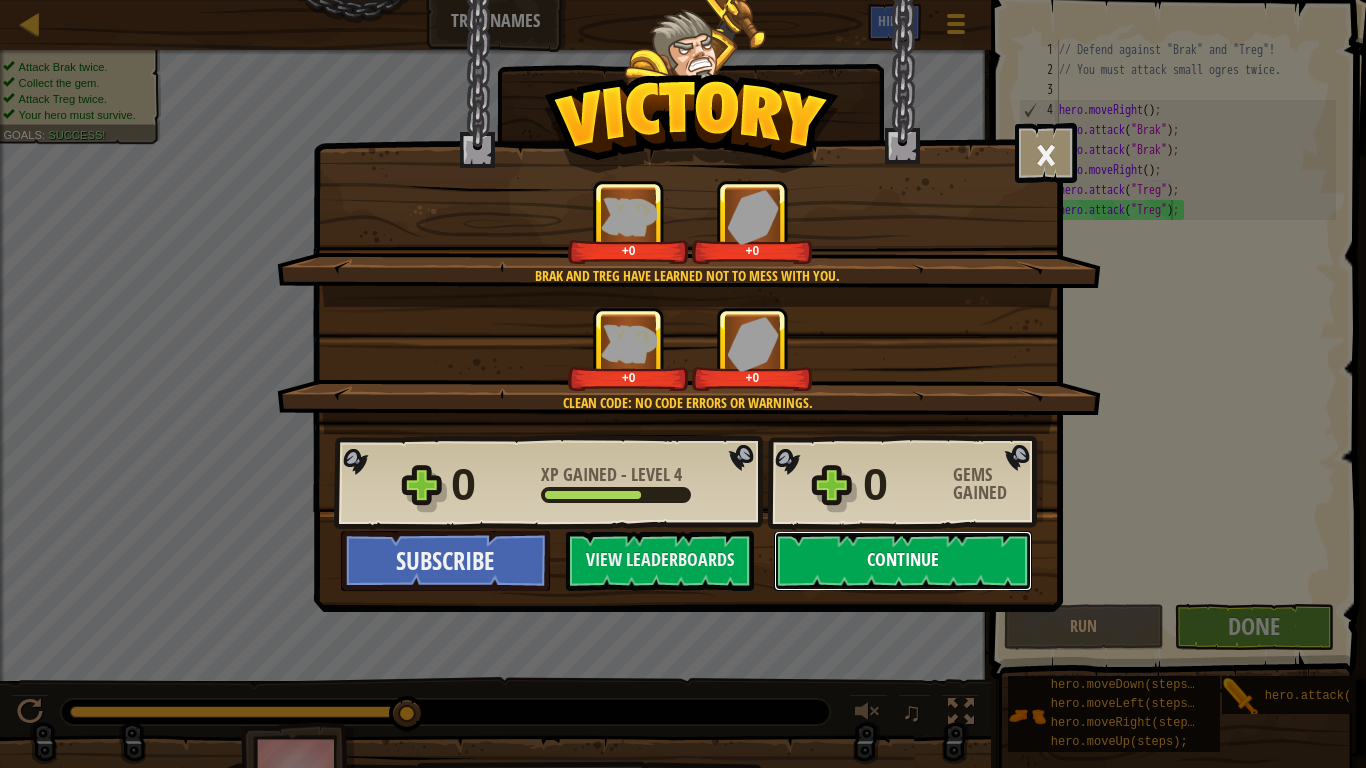 click on "Continue" at bounding box center [903, 561] 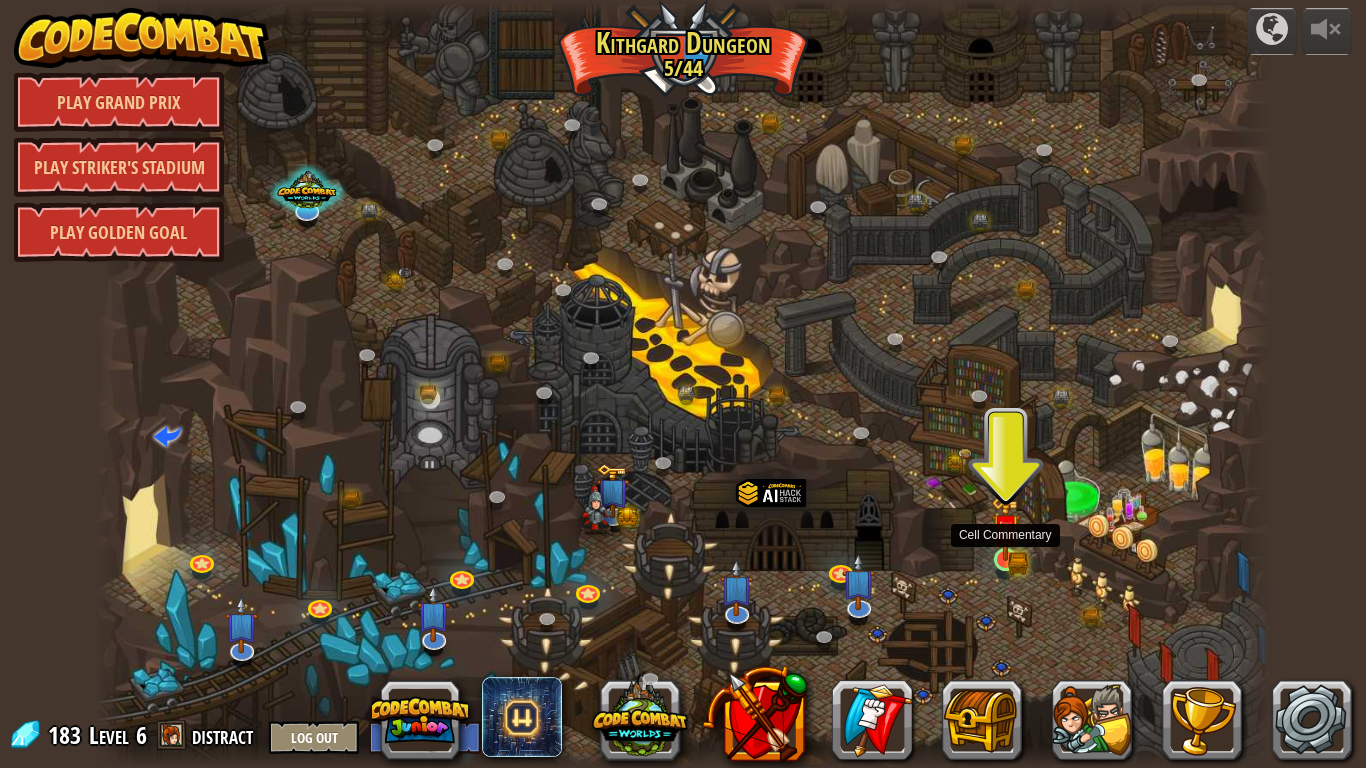 click at bounding box center (1006, 530) 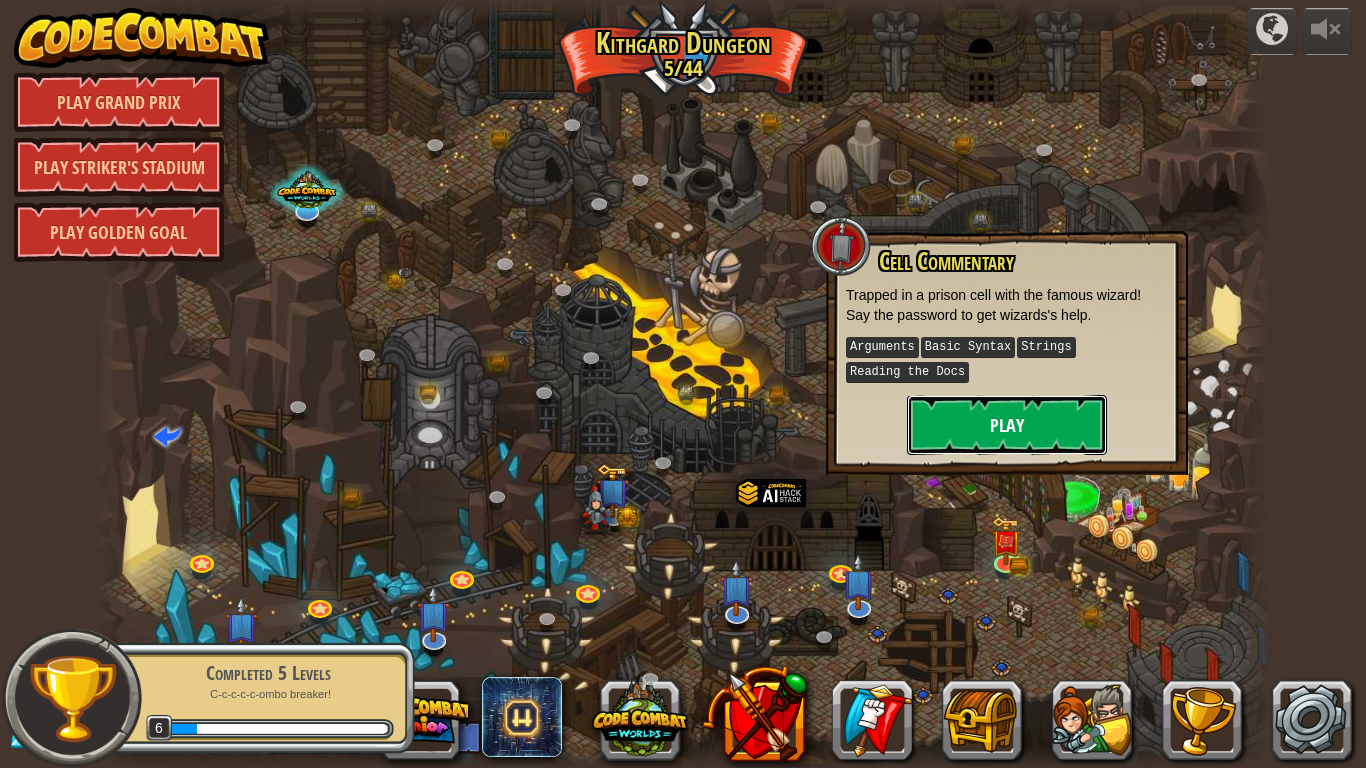 click on "Play" at bounding box center (1007, 425) 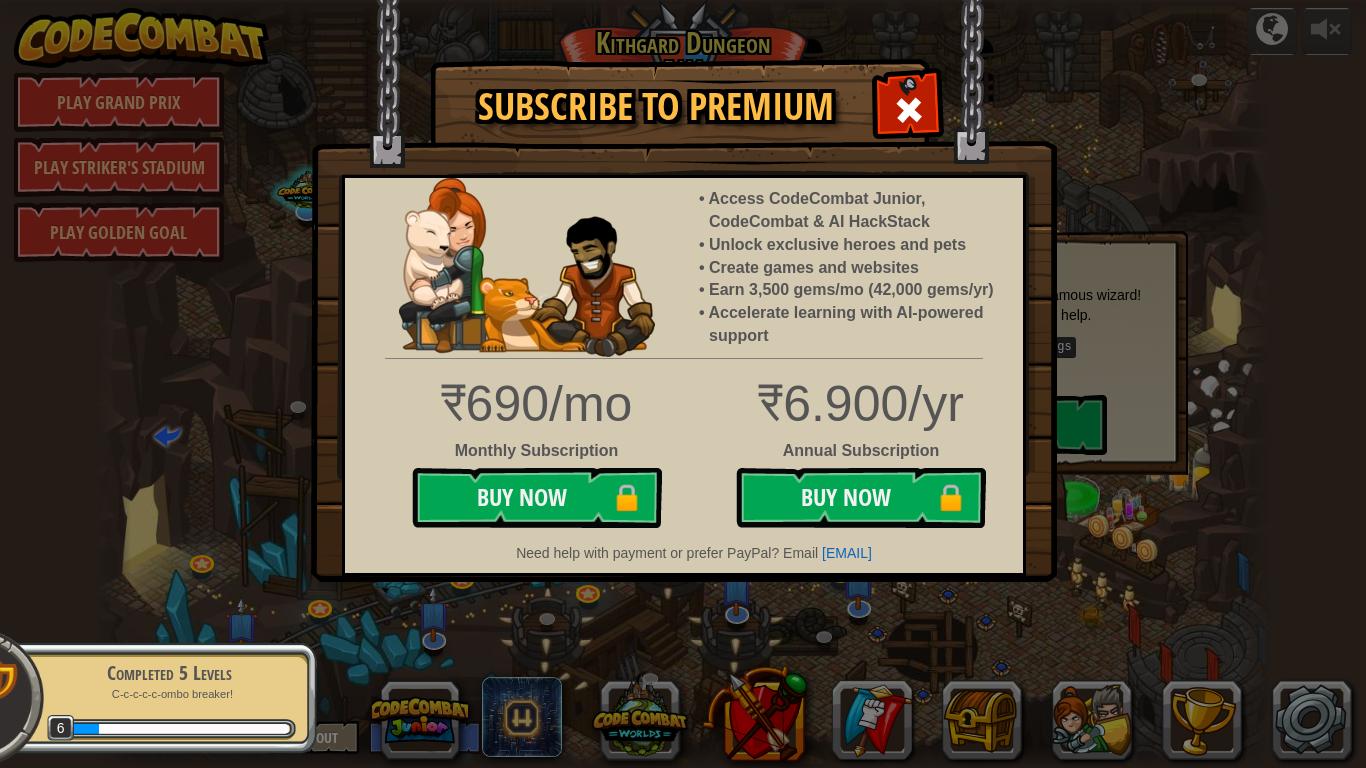 click at bounding box center (909, 110) 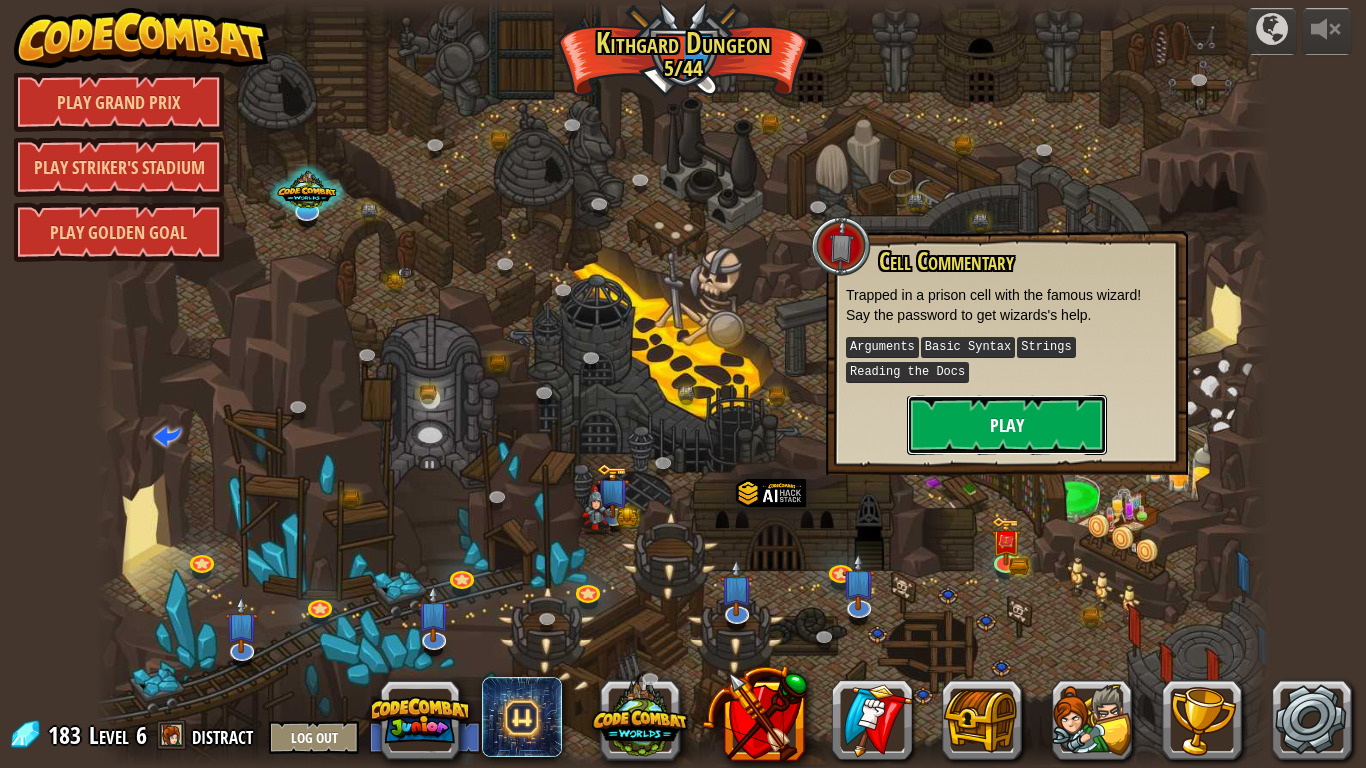 click on "Play" at bounding box center (1007, 425) 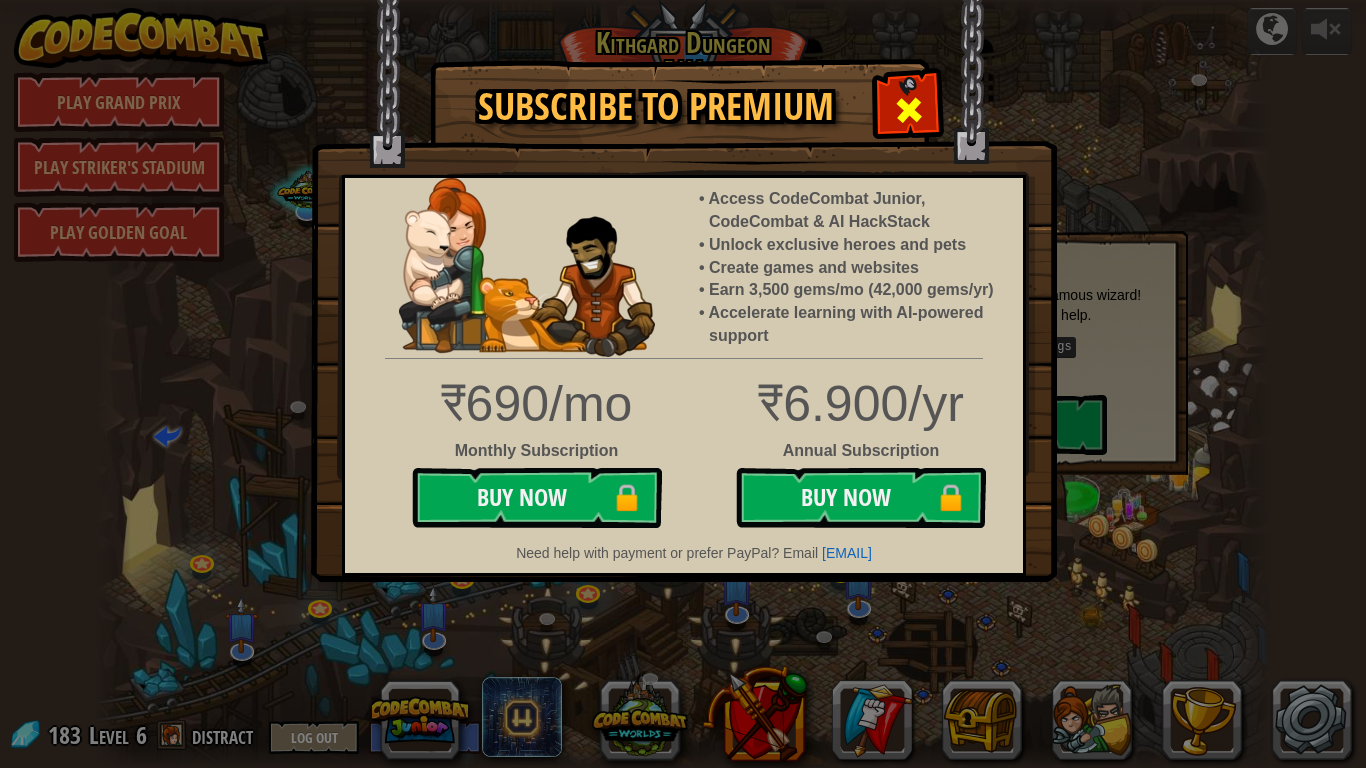 click at bounding box center [908, 107] 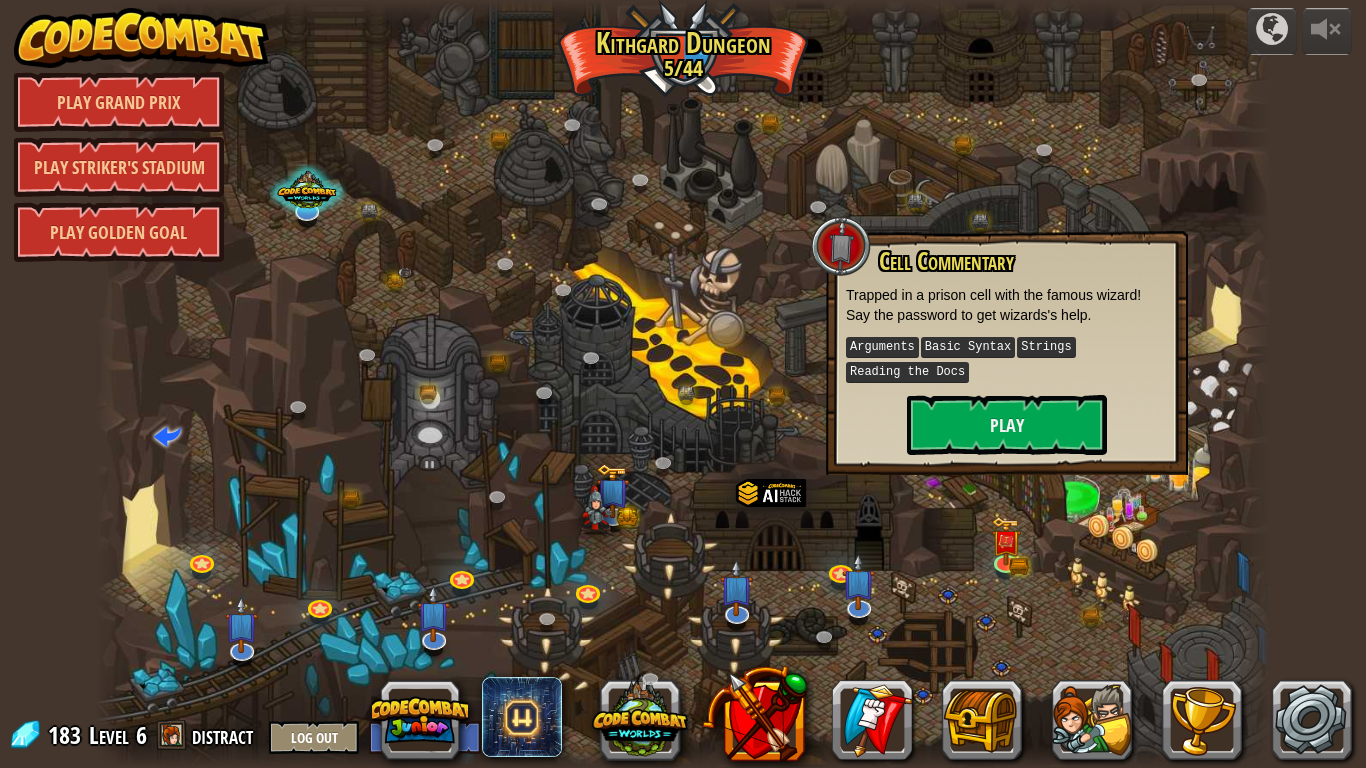click at bounding box center (683, 384) 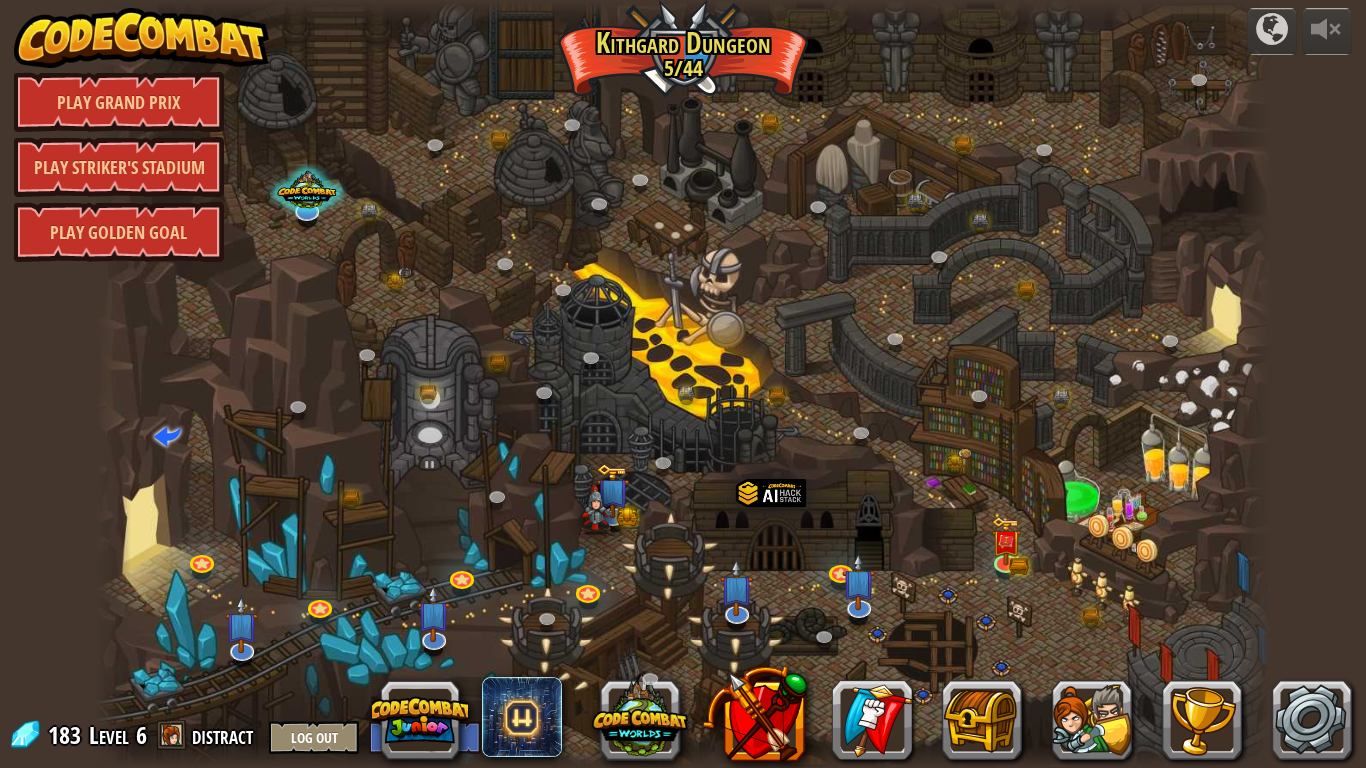 click at bounding box center (683, 384) 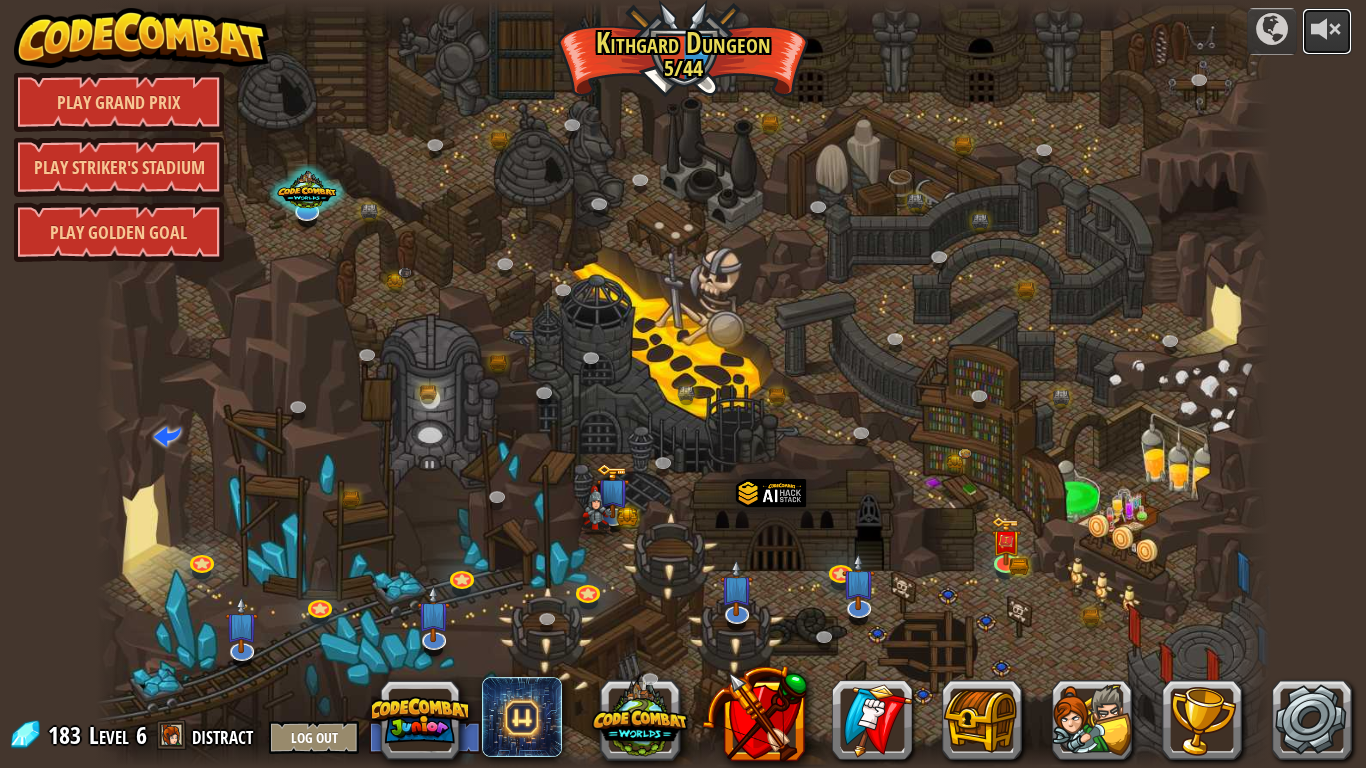 click at bounding box center (1327, 29) 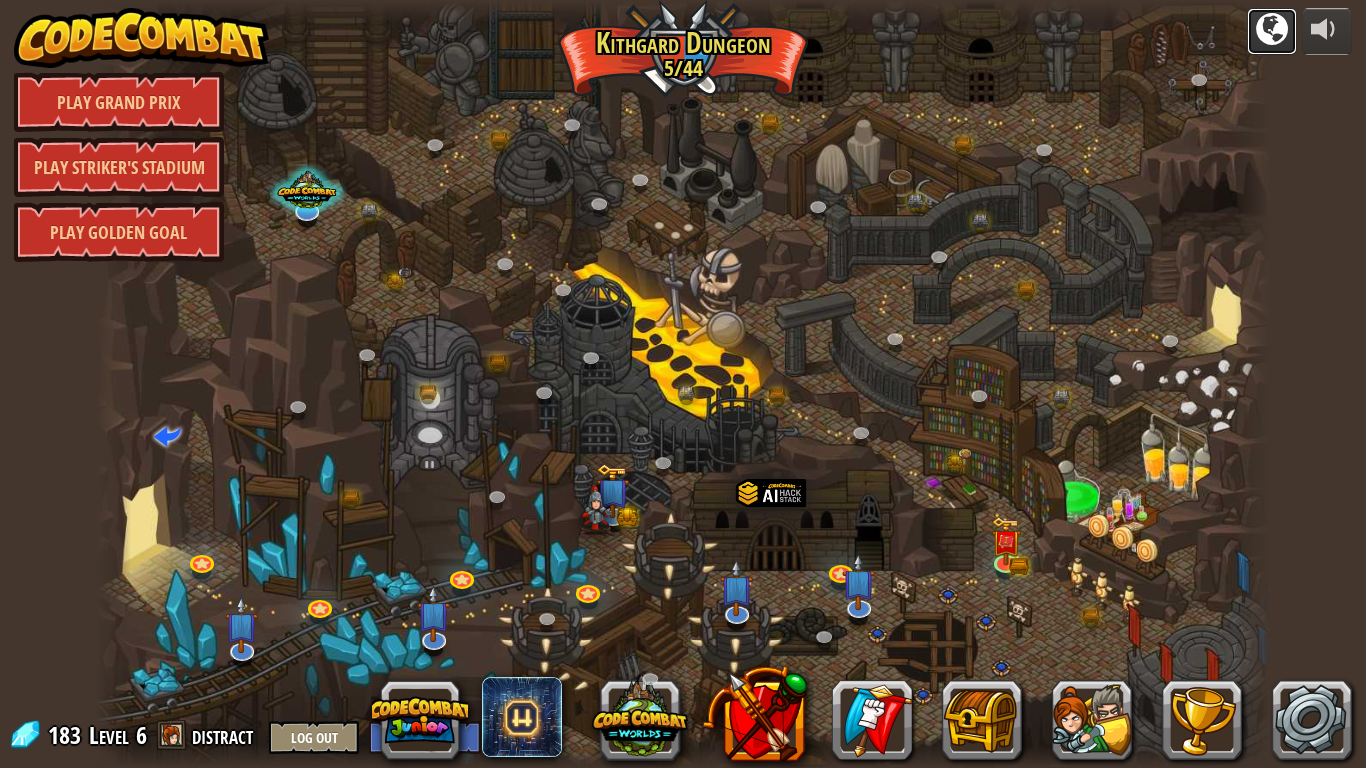 click at bounding box center (1272, 29) 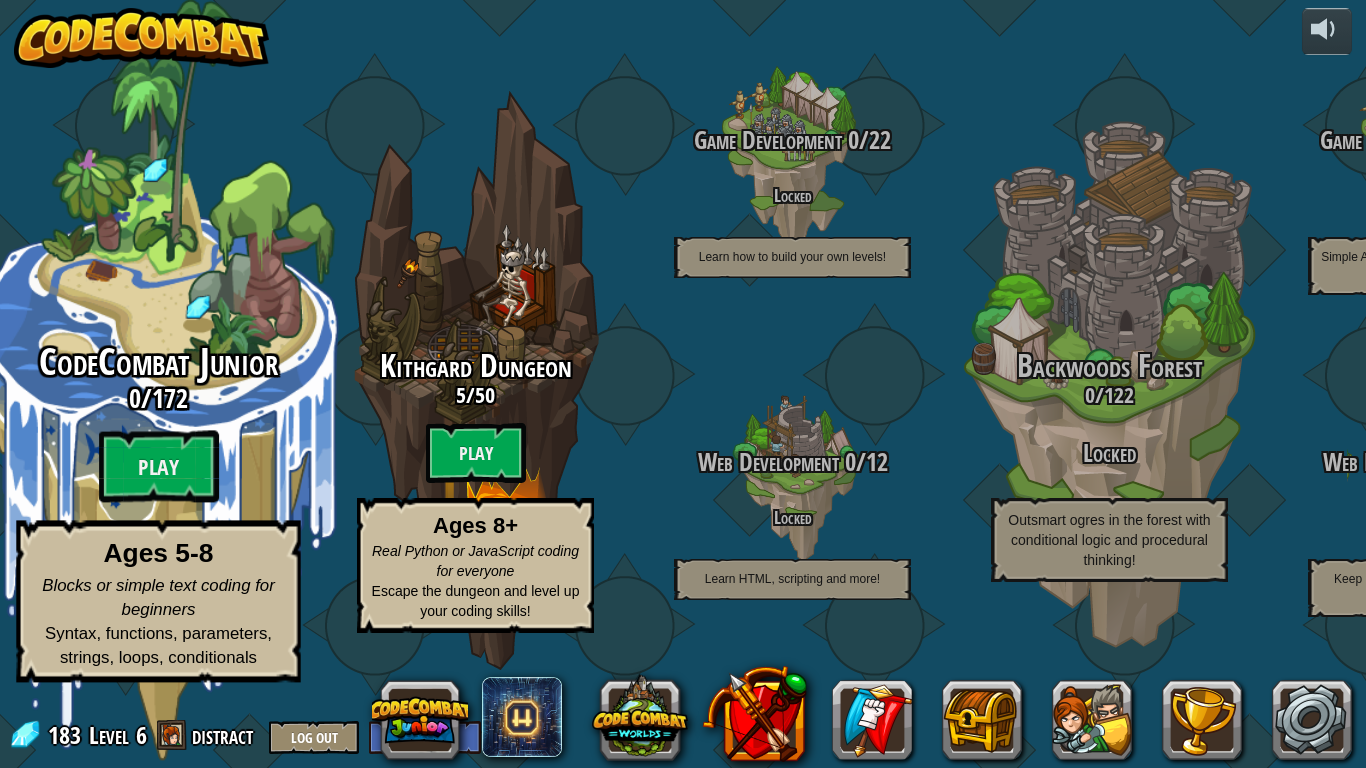 click on "CodeCombat Junior 0 / 172 Play Ages 5-8 Blocks or simple text coding for beginners Syntax, functions, parameters, strings, loops, conditionals" at bounding box center (158, 512) 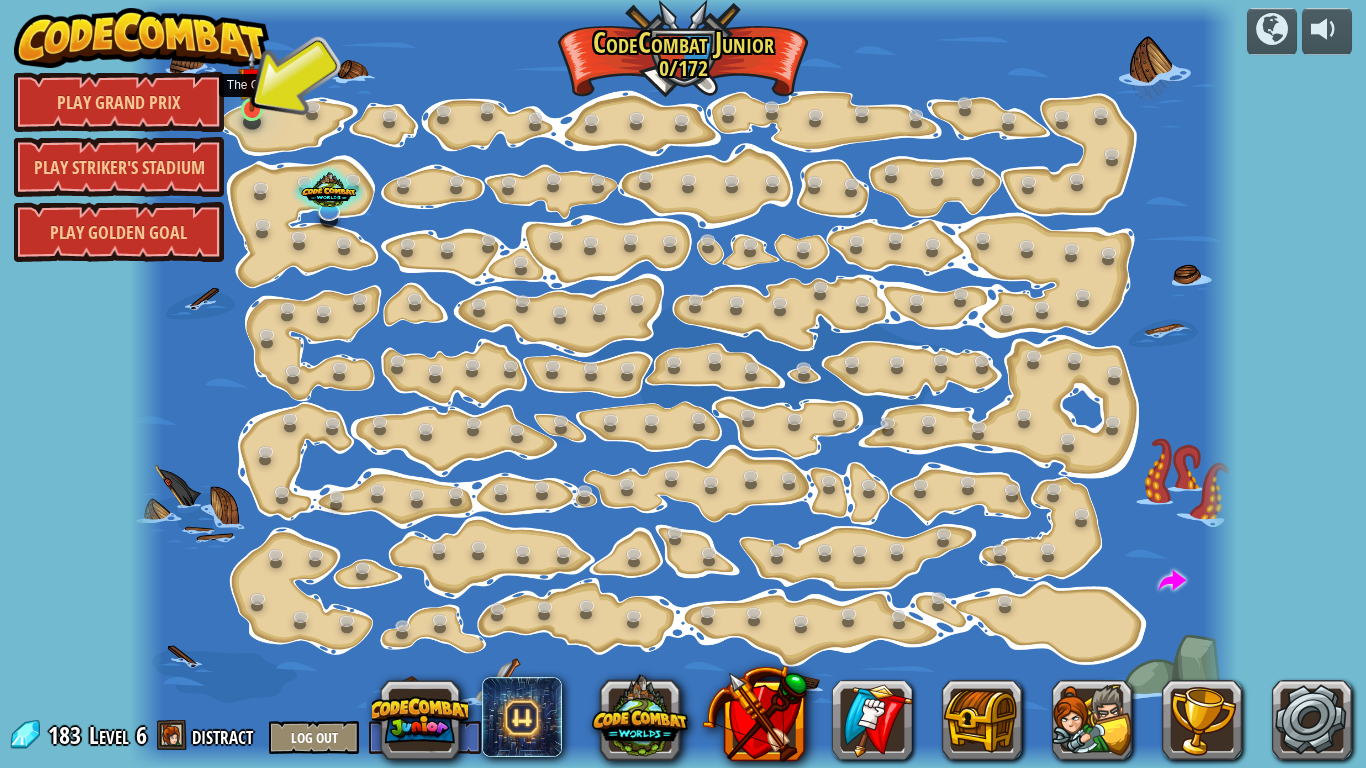 click at bounding box center [251, 80] 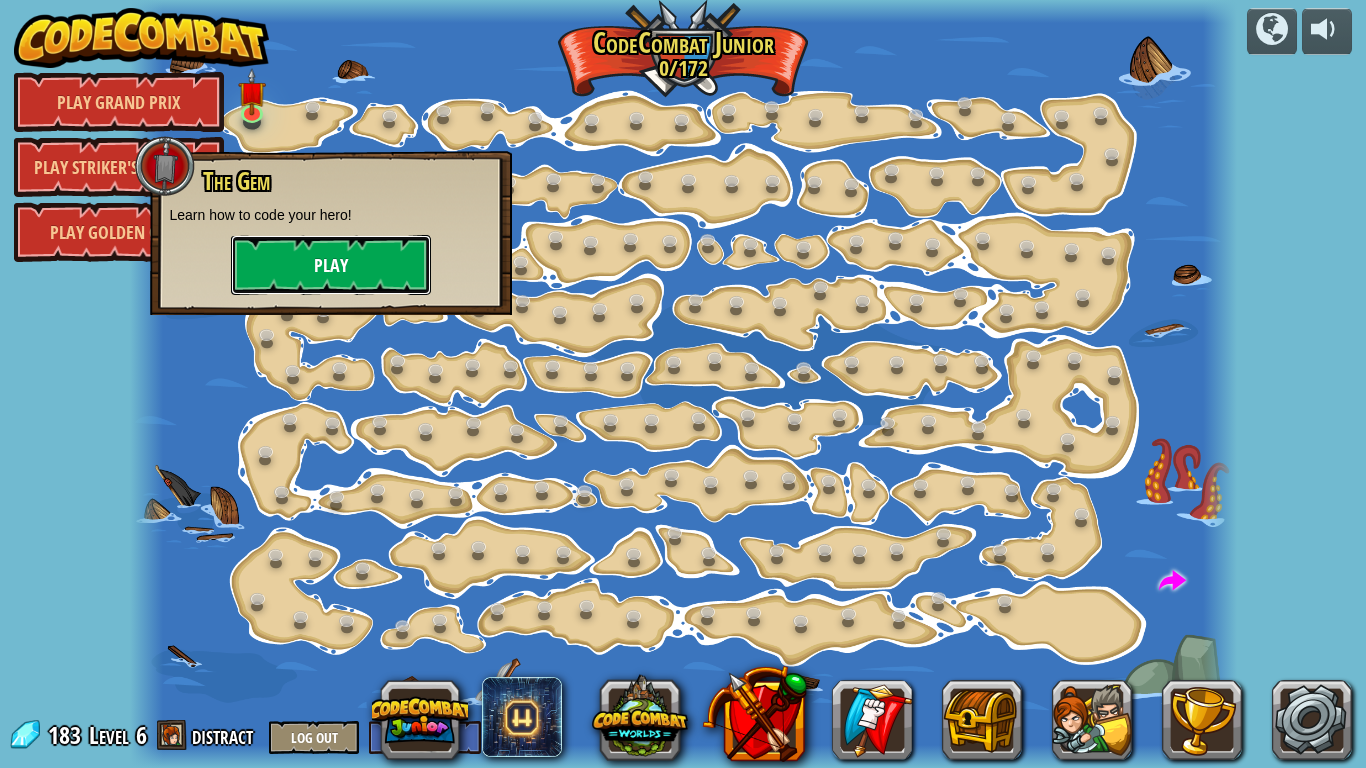 click on "Play" at bounding box center [331, 265] 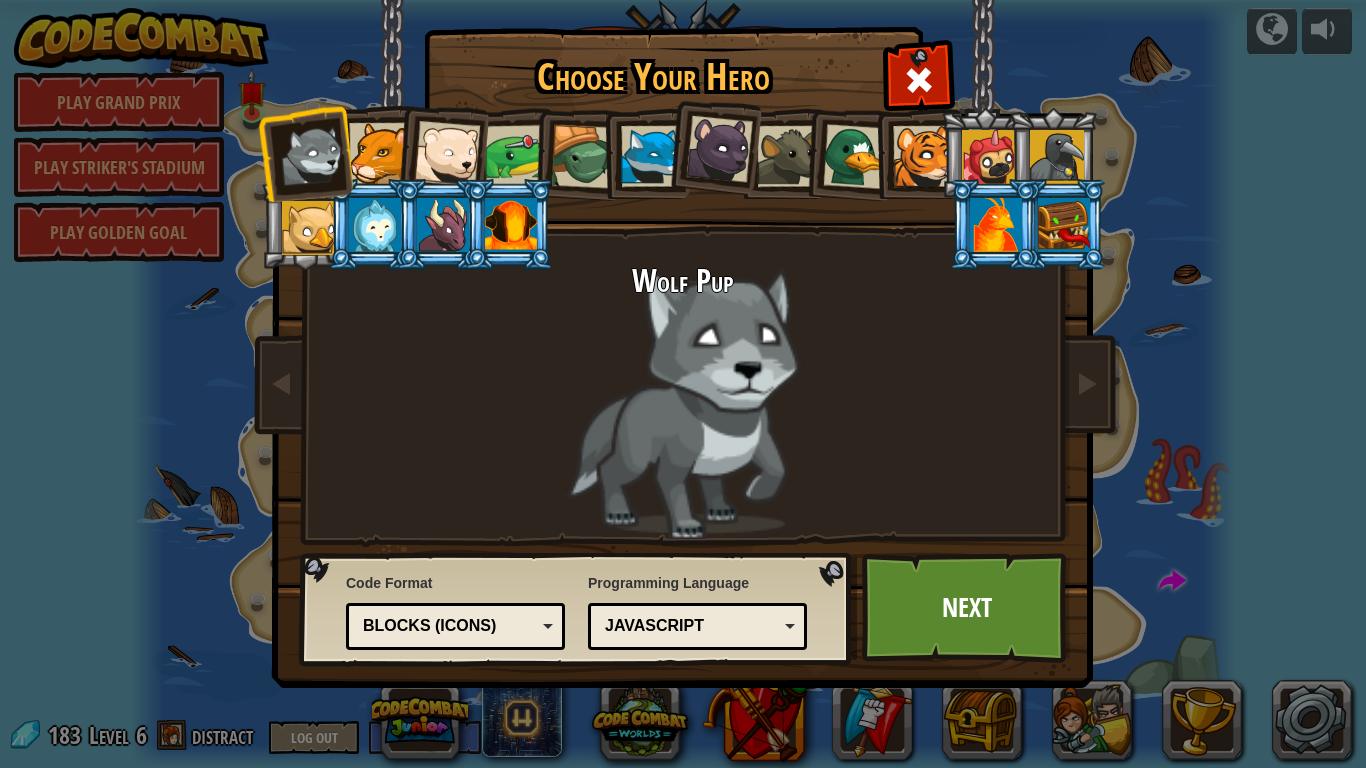 click on "Blocks (Icons)" at bounding box center [449, 626] 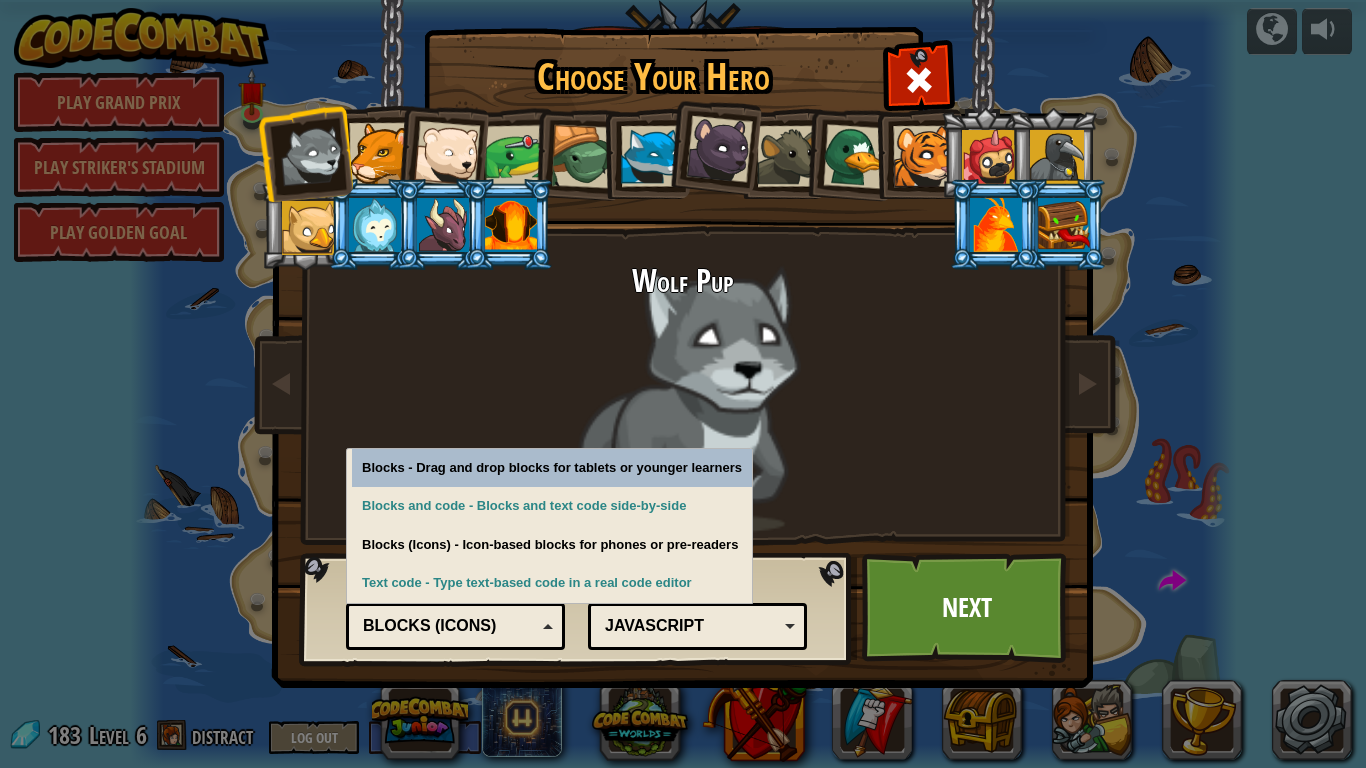 click on "Blocks (Icons)" at bounding box center [449, 626] 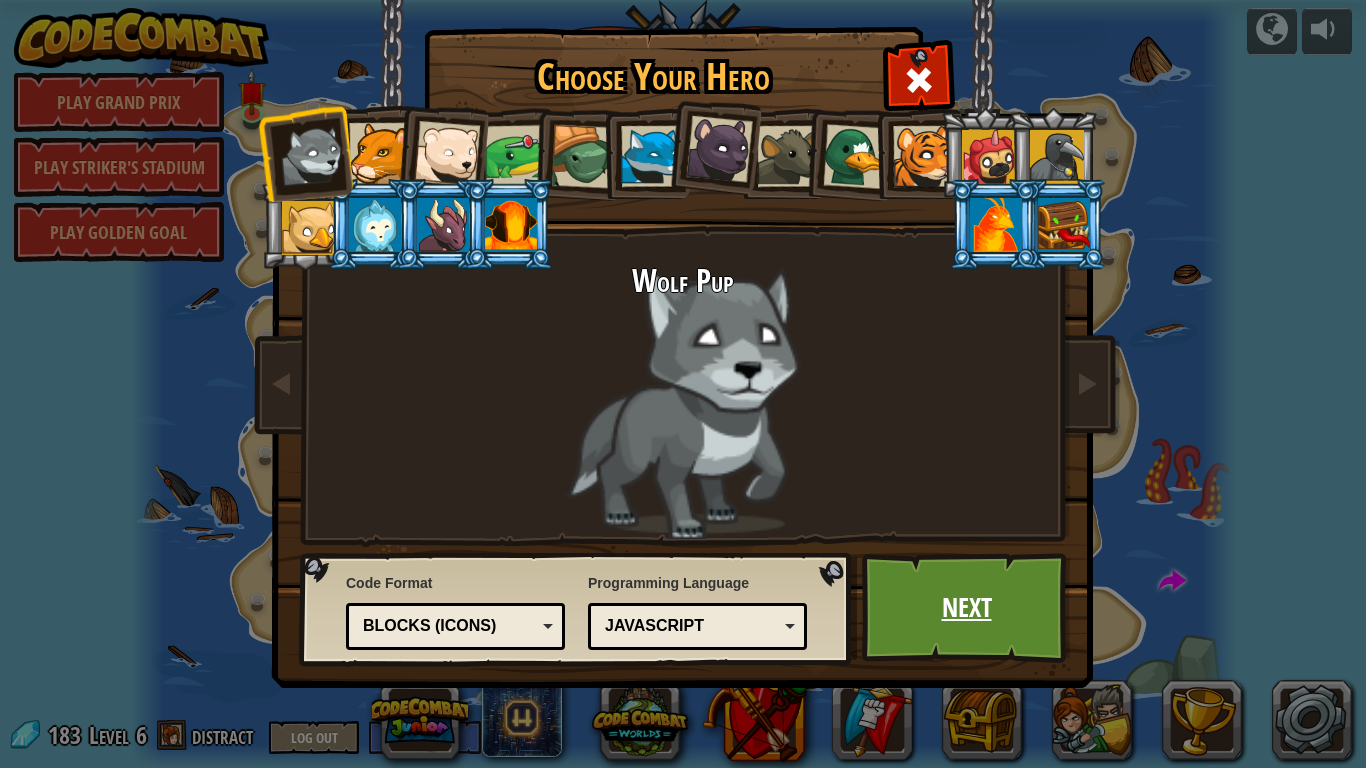 click on "Next" at bounding box center (966, 608) 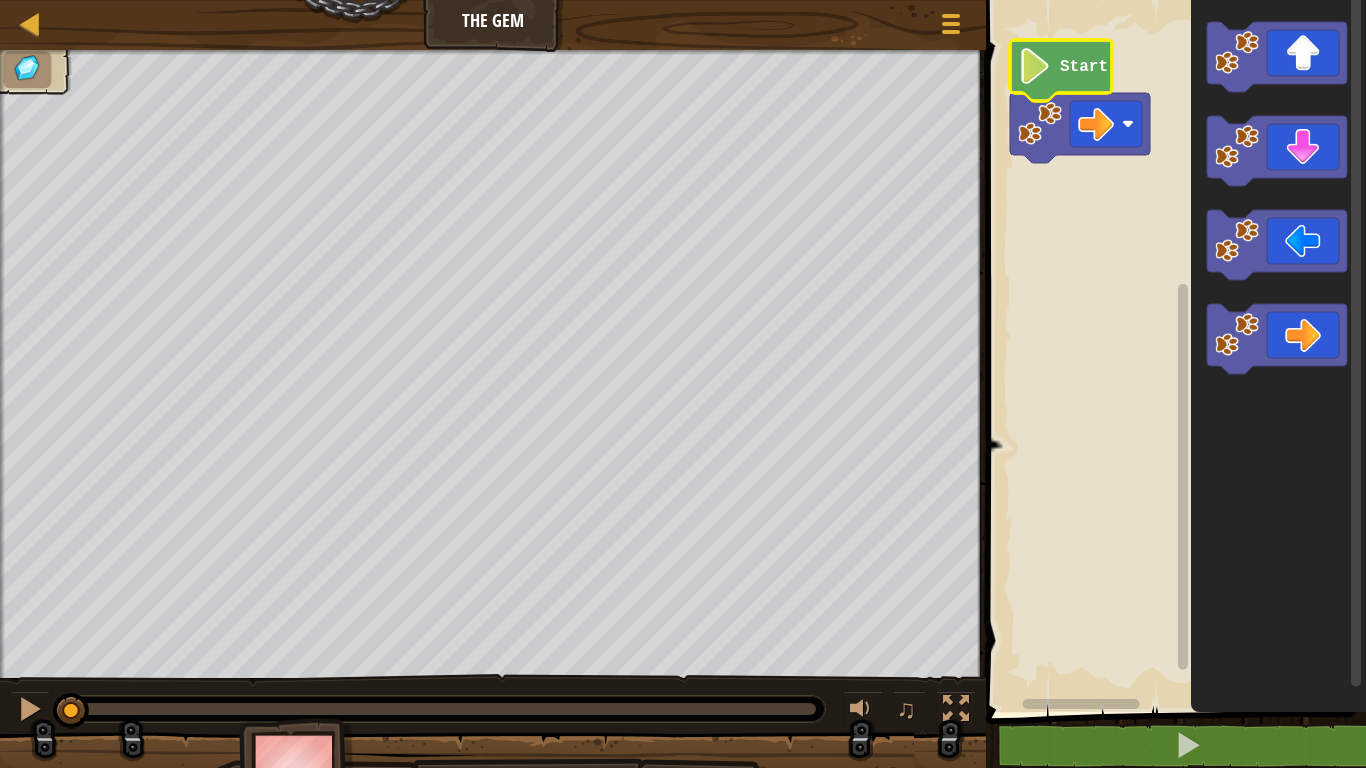 click on "Start" 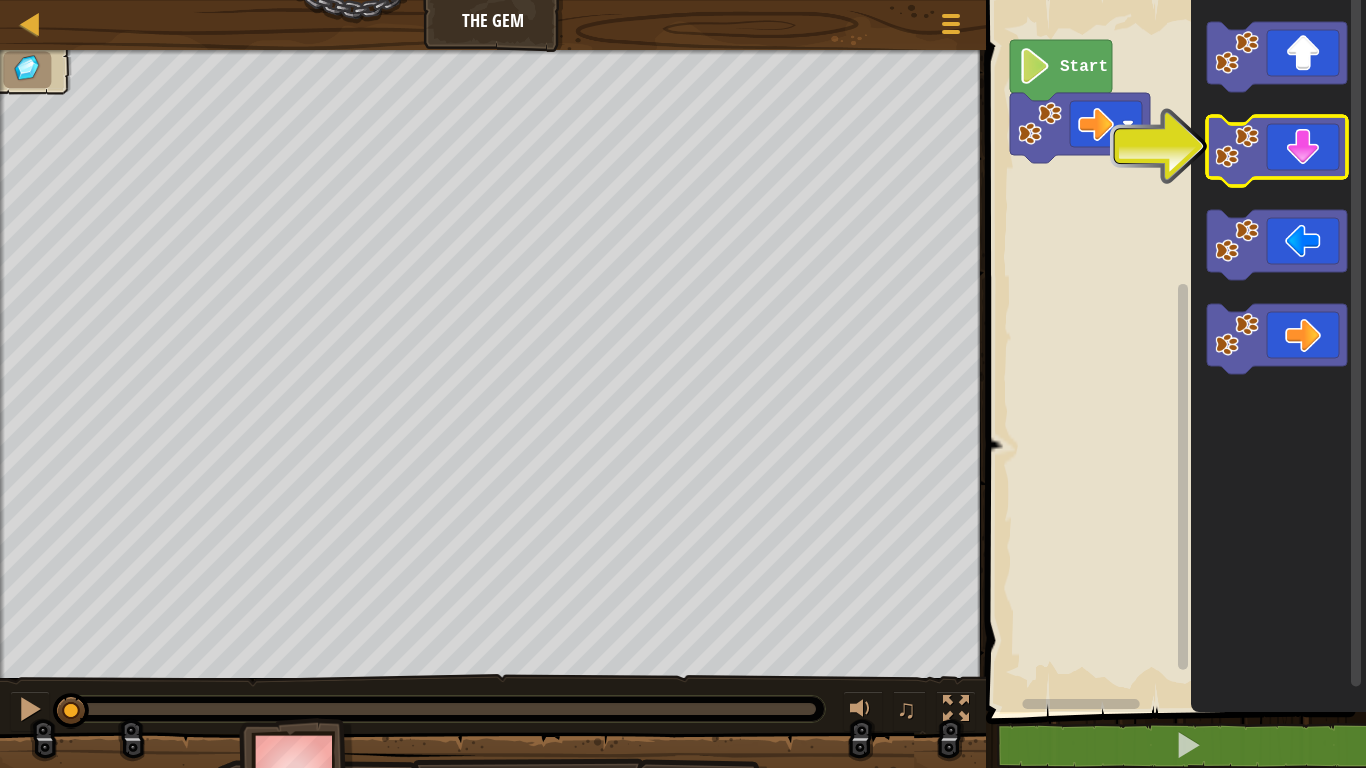 click 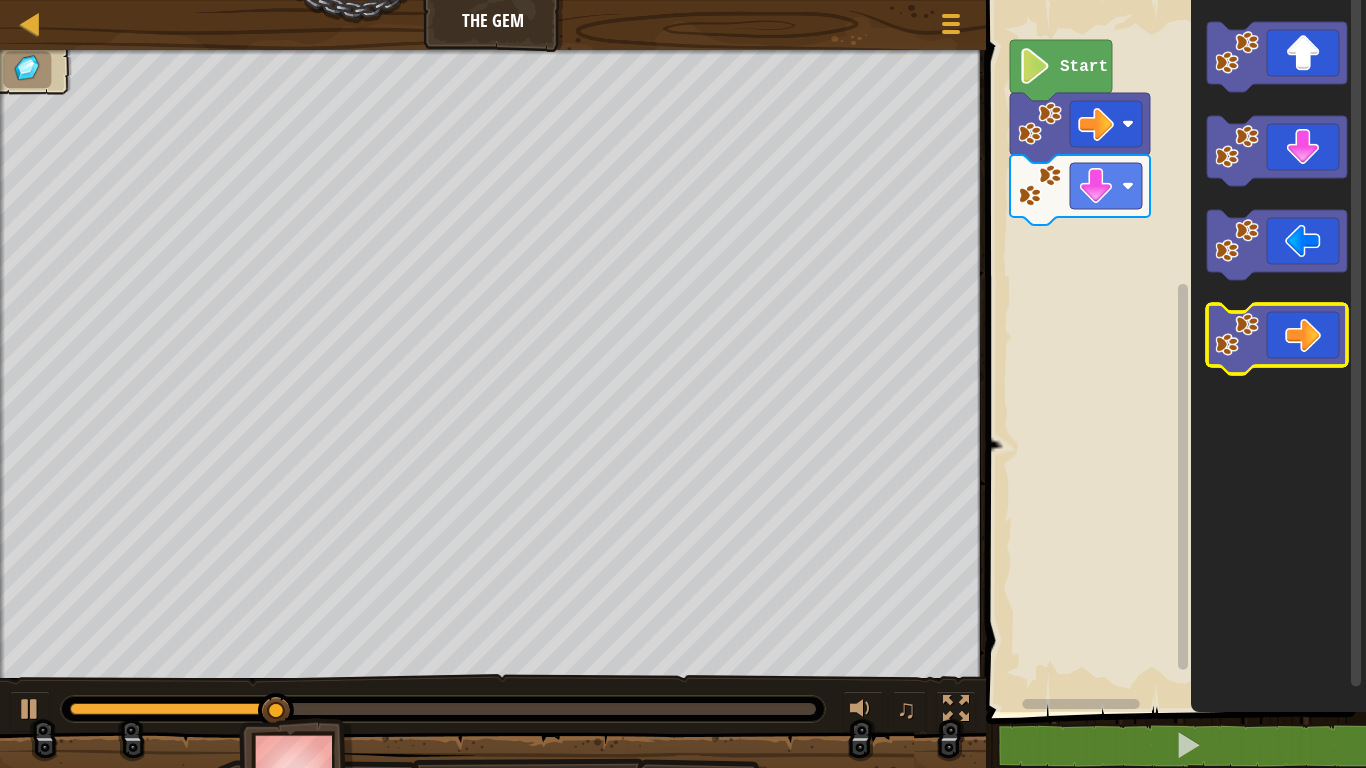 click 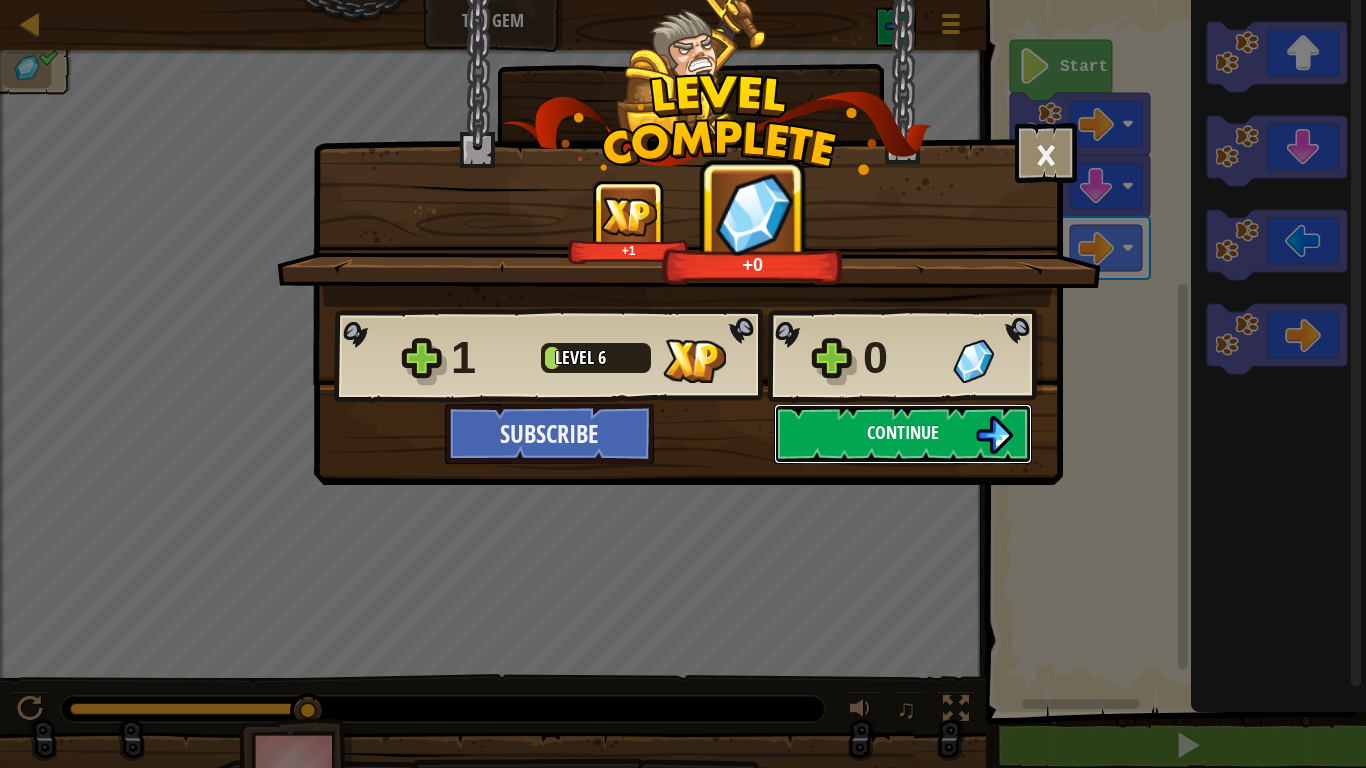 click on "Continue" at bounding box center [903, 434] 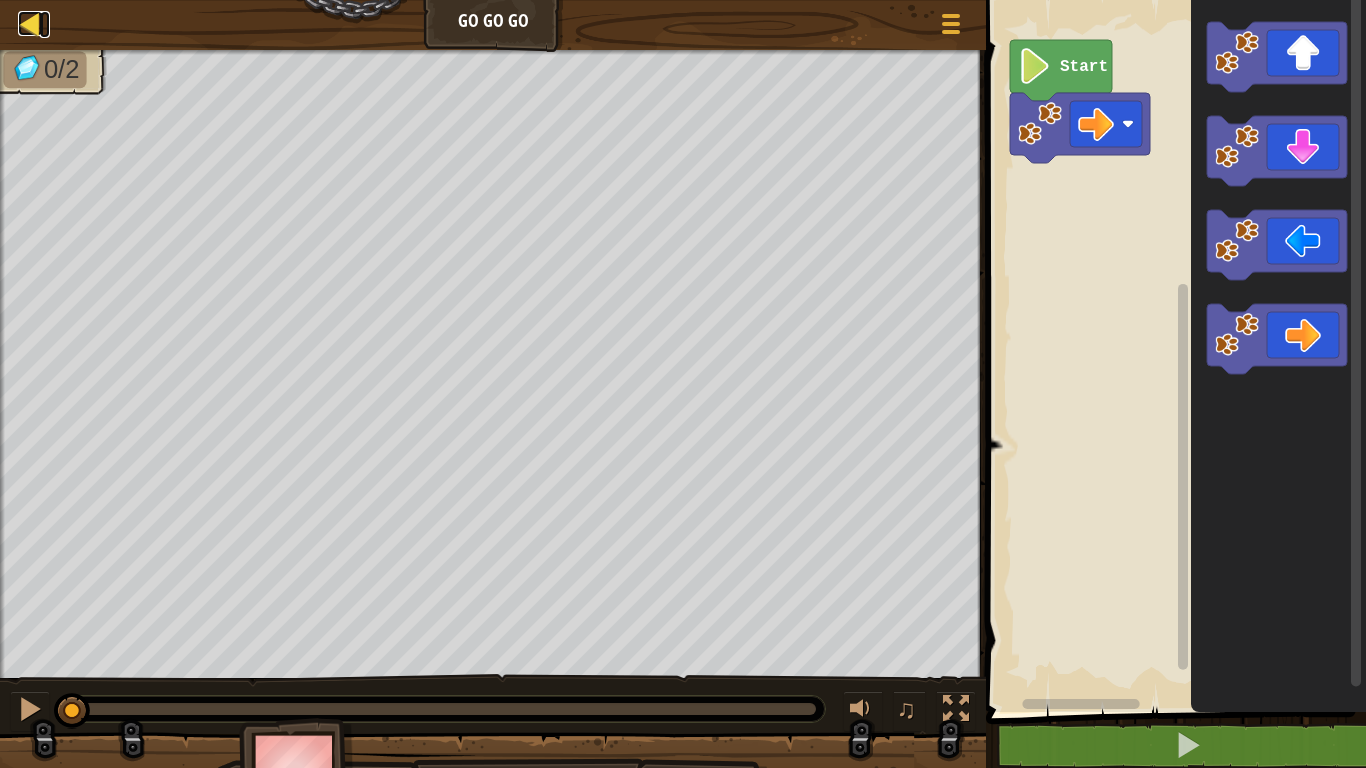 click at bounding box center [30, 23] 